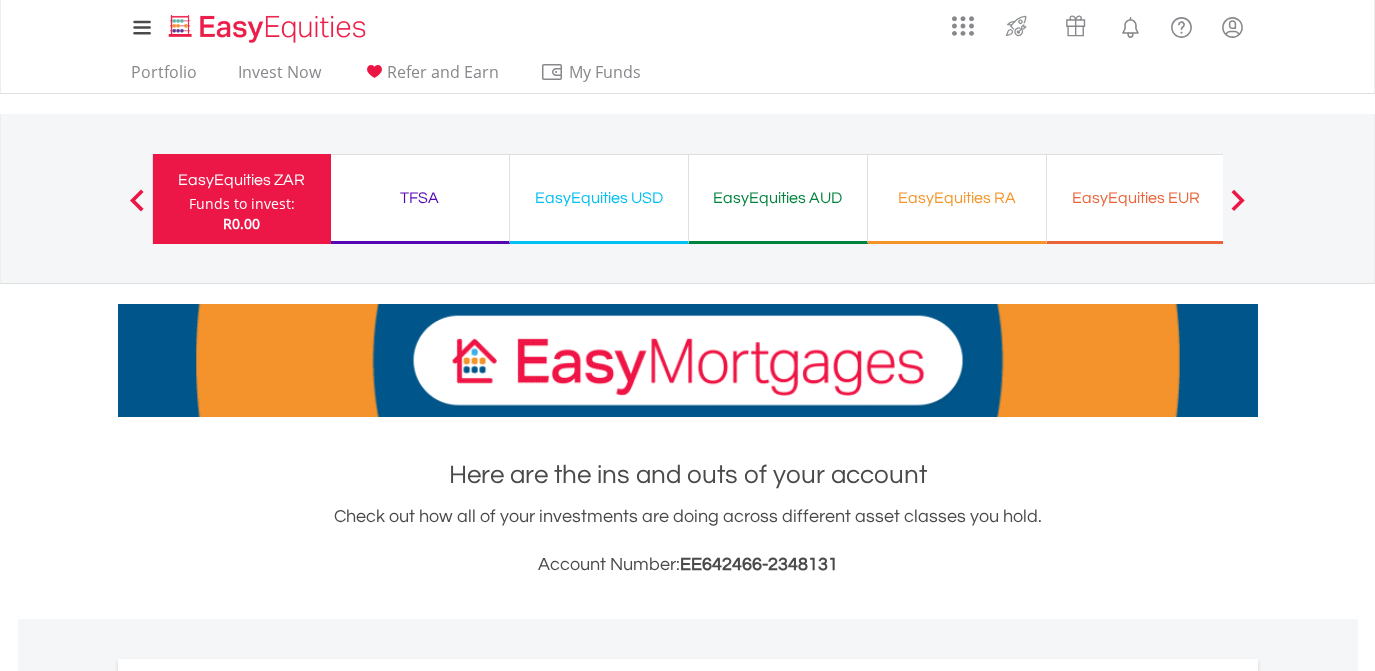 scroll, scrollTop: 0, scrollLeft: 0, axis: both 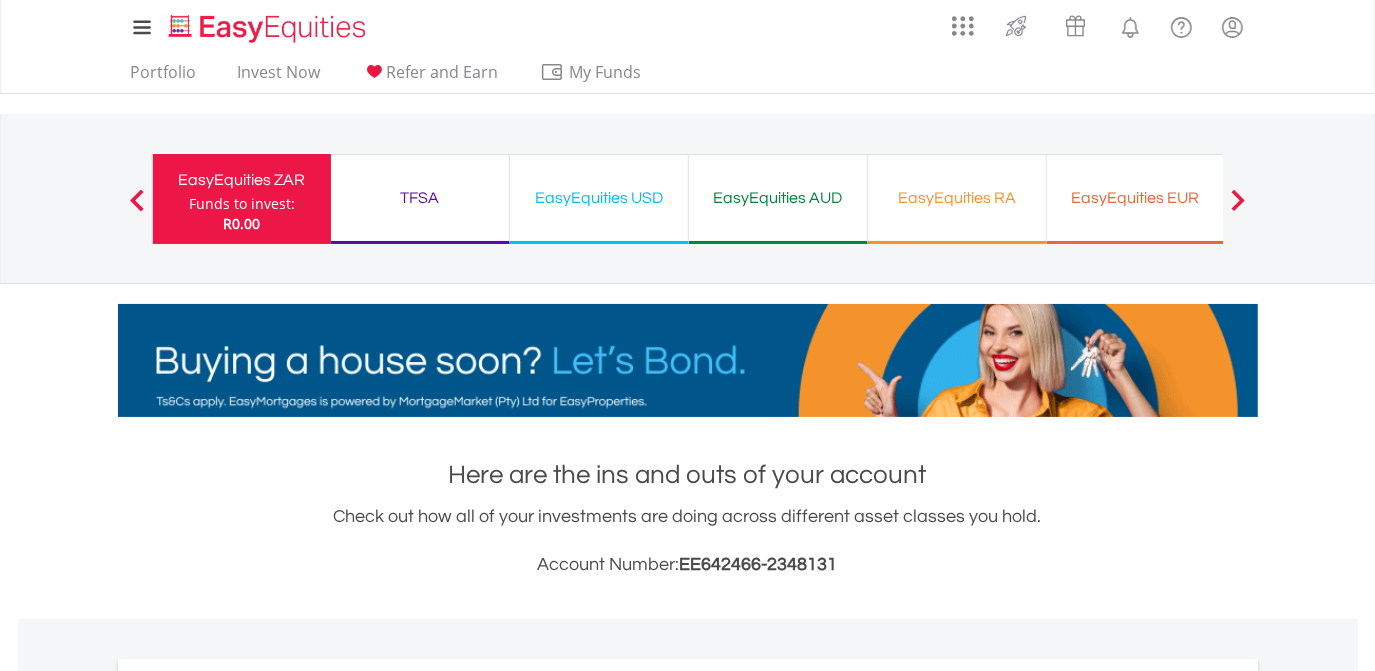 click on "Previous
EasyEquities ZAR
Funds to invest:
R0.00
TFSA
Funds to invest:
R0.00
EasyEquities USD
Funds to invest:
R0.00 EasyEquities AUD" at bounding box center (688, 198) 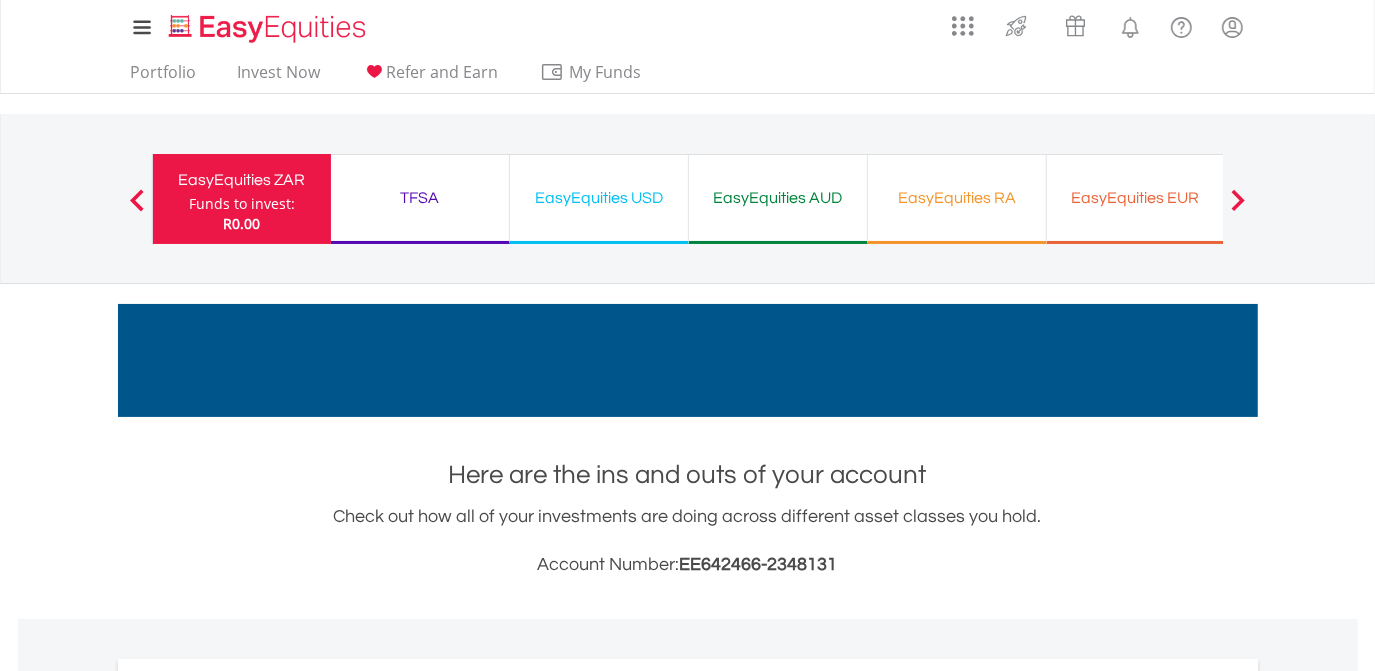 click on "Previous
EasyEquities ZAR
Funds to invest:
R0.00
TFSA
Funds to invest:
R0.00
EasyEquities USD
Funds to invest:
R0.00 EasyEquities AUD" at bounding box center [688, 198] 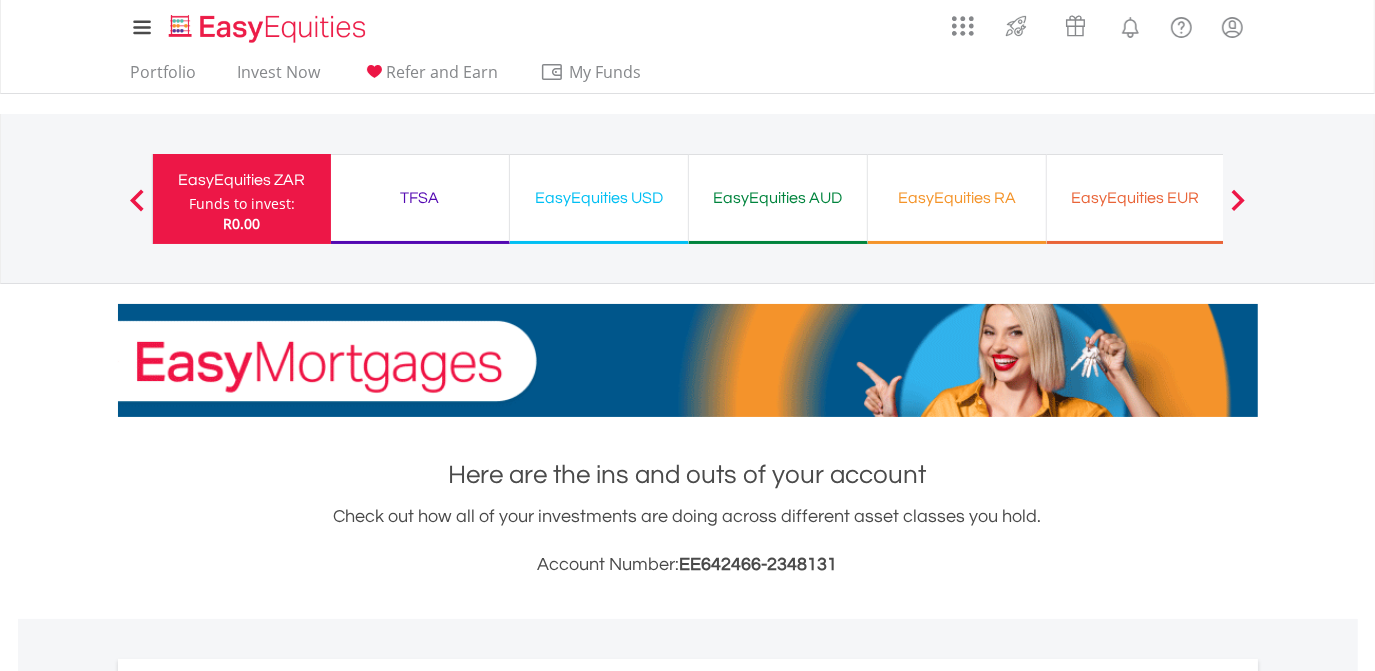 click on "Previous
EasyEquities ZAR
Funds to invest:
R0.00
TFSA
Funds to invest:
R0.00
EasyEquities USD
Funds to invest:
R0.00 EasyEquities AUD" at bounding box center [688, 198] 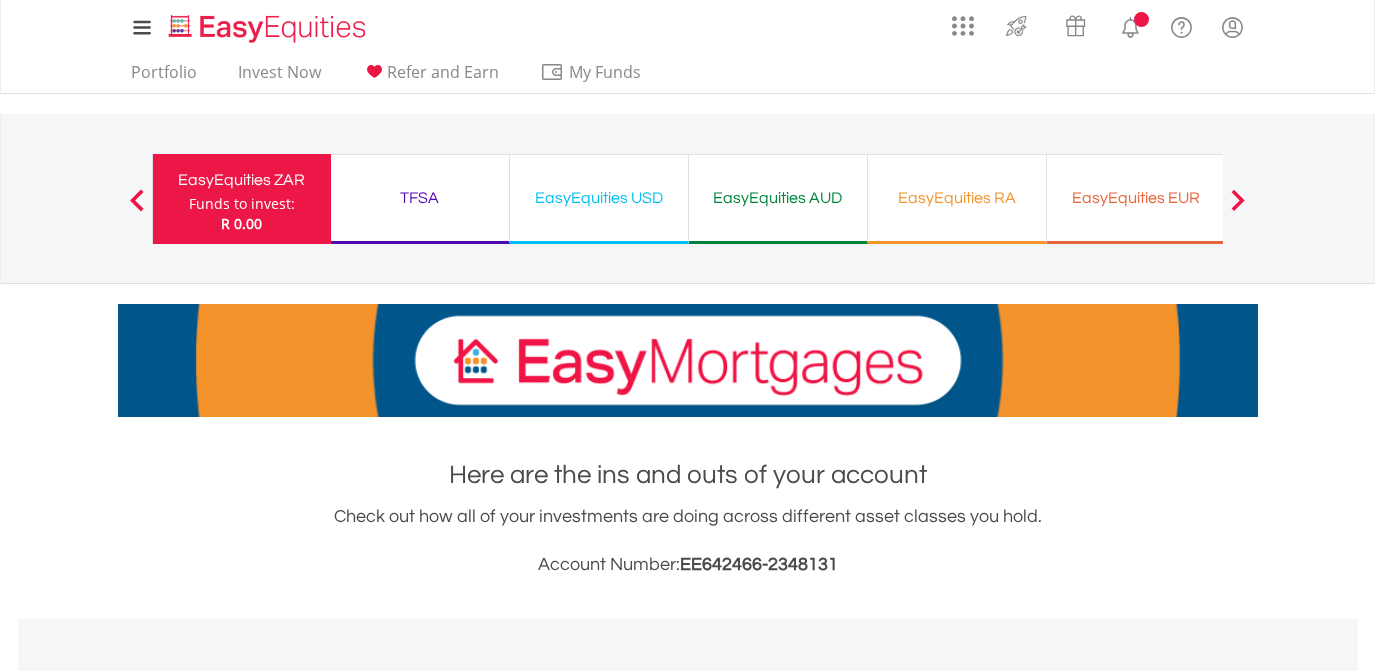 scroll, scrollTop: 0, scrollLeft: 0, axis: both 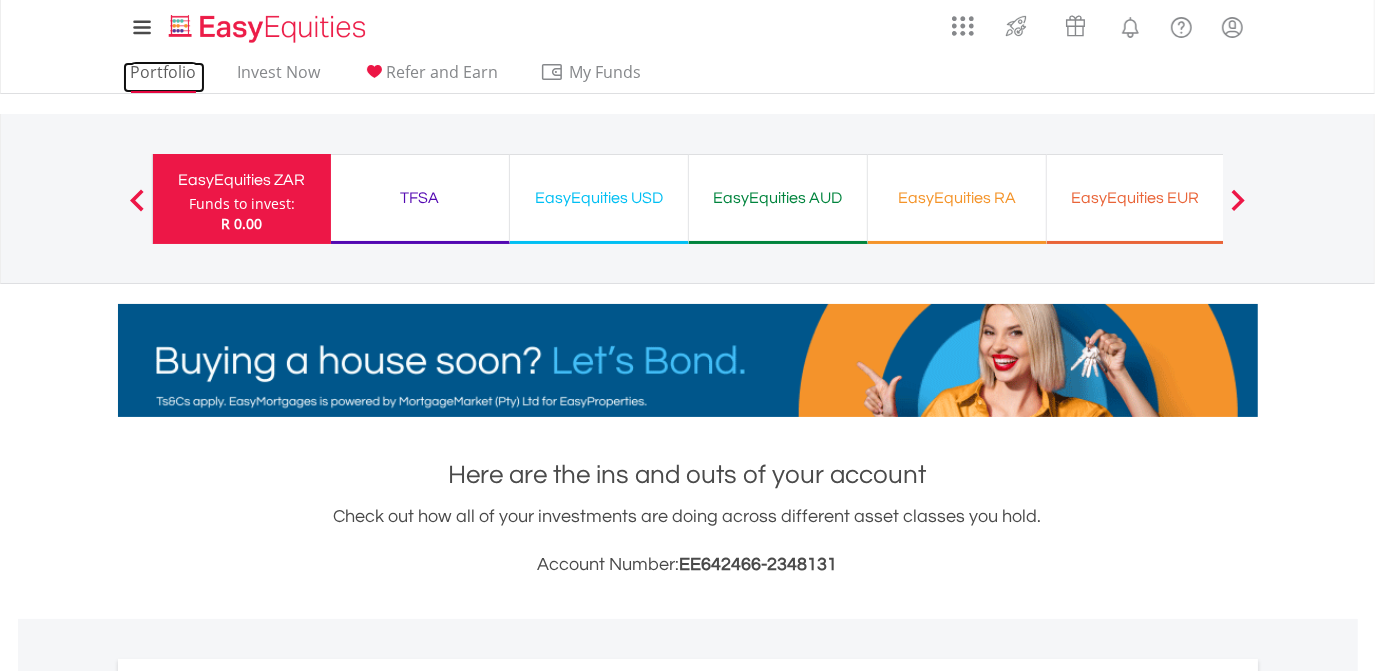 click on "Portfolio" at bounding box center [164, 77] 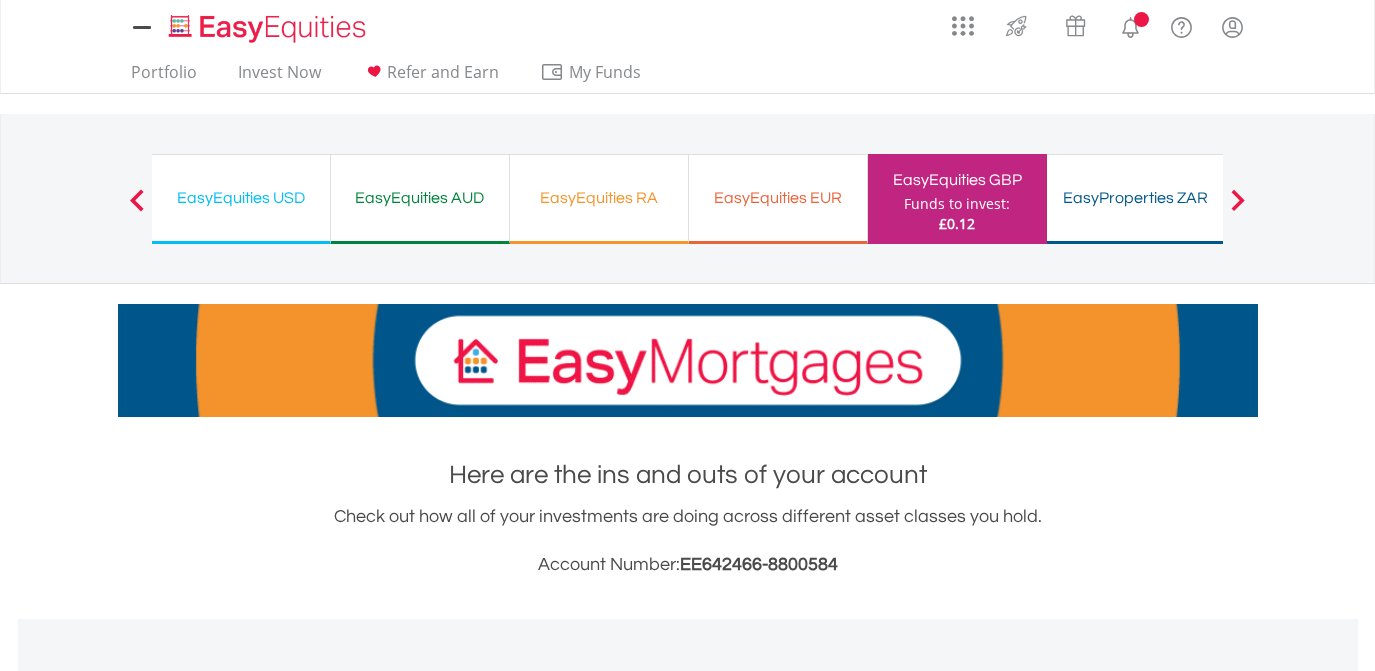 scroll, scrollTop: 0, scrollLeft: 0, axis: both 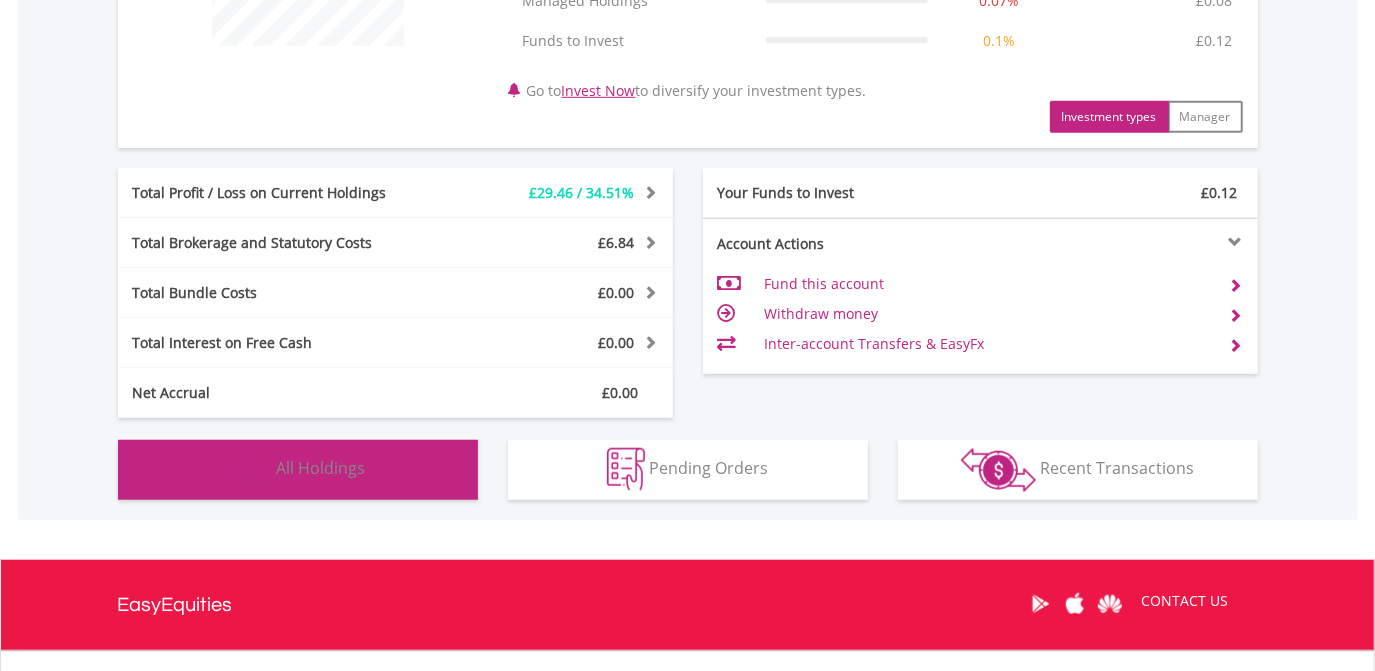 click on "Holdings
All Holdings" at bounding box center (298, 470) 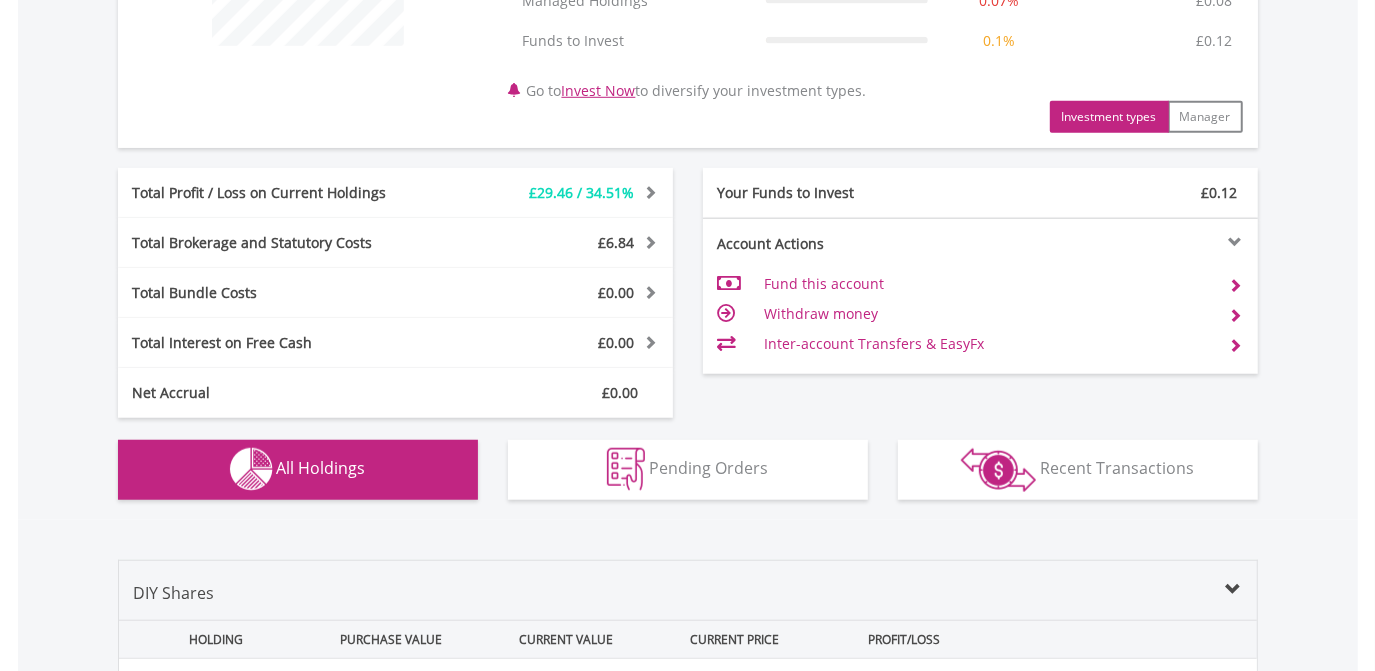 scroll, scrollTop: 1480, scrollLeft: 0, axis: vertical 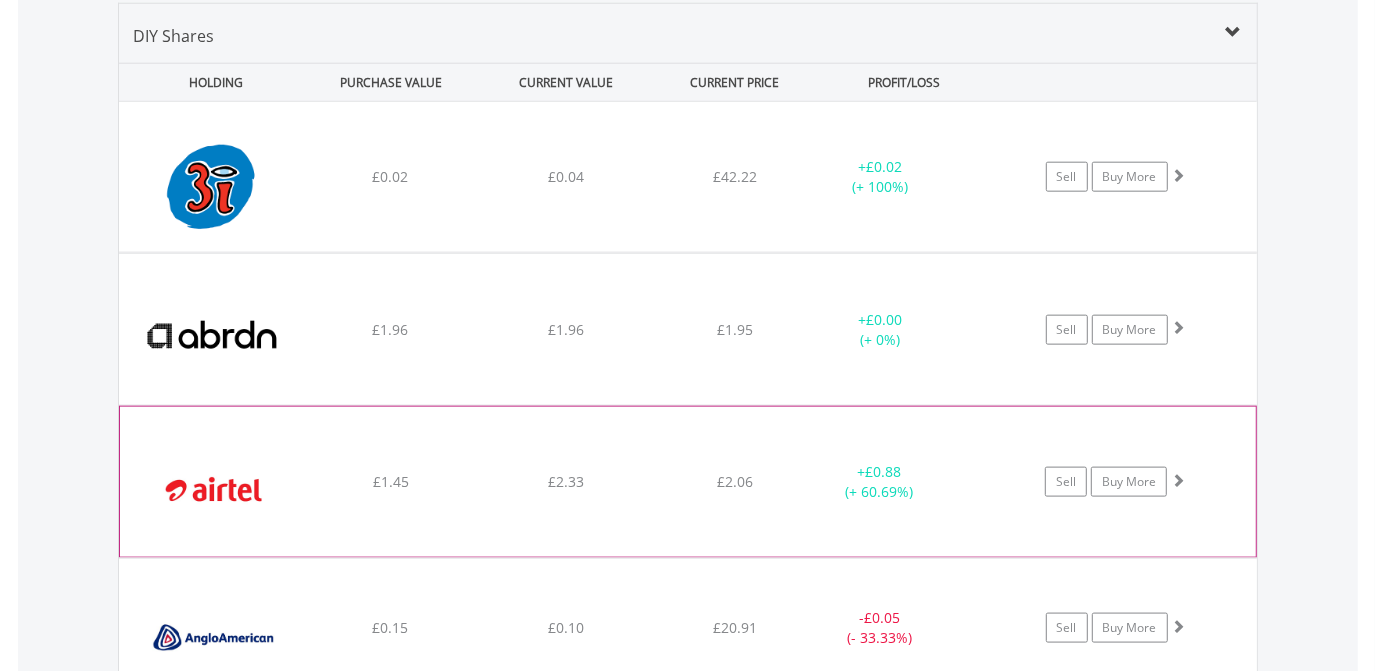 type 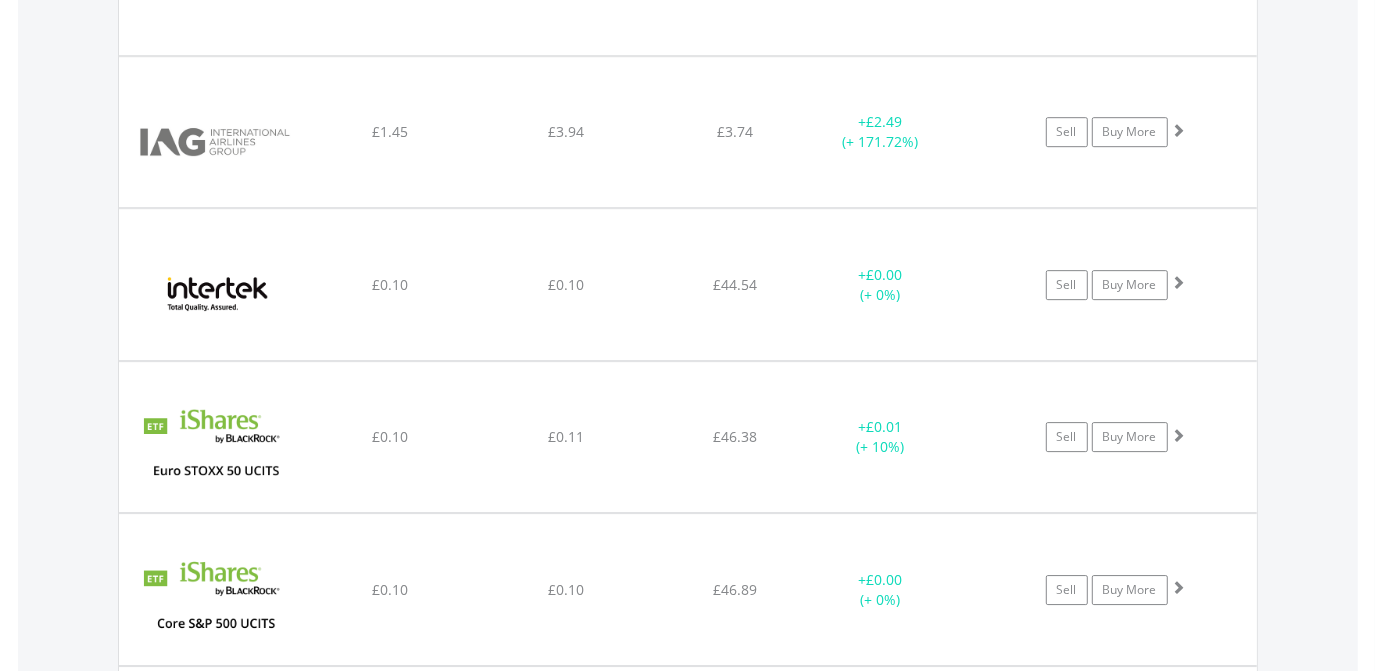 scroll, scrollTop: 9044, scrollLeft: 0, axis: vertical 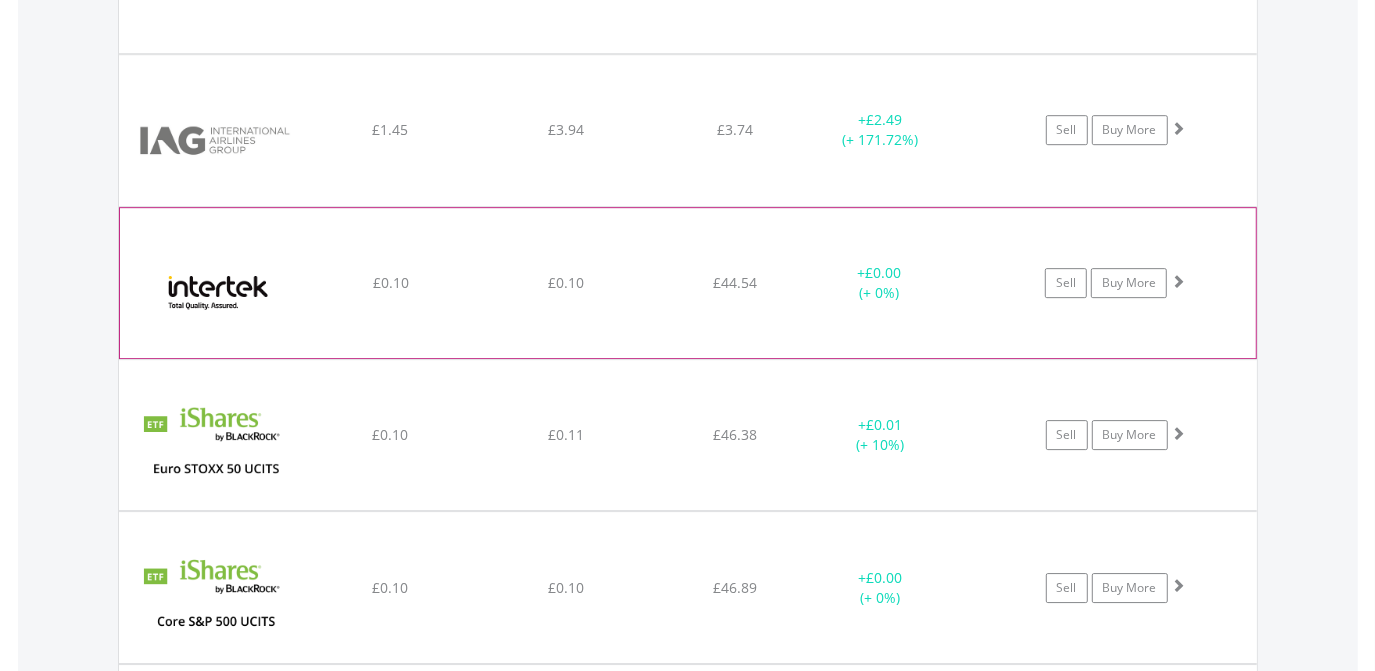 click on "+  £0.00 (+ 0%)" at bounding box center [880, -7387] 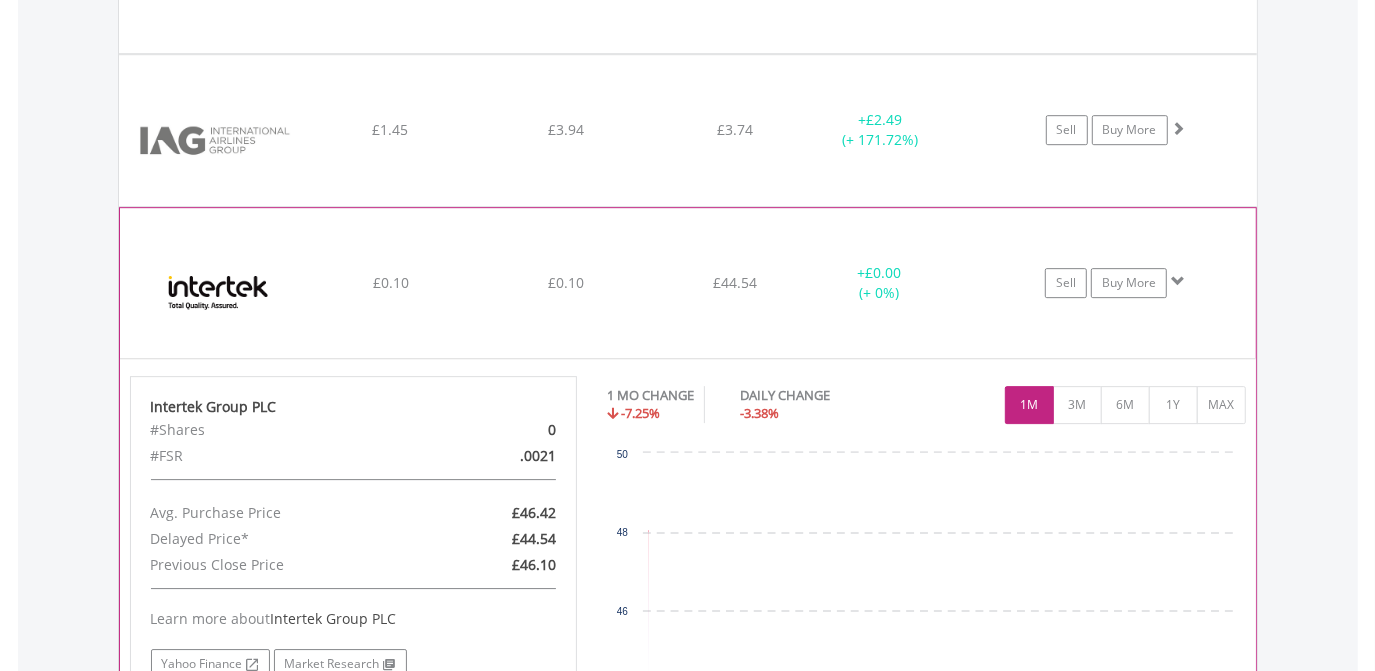 click on "+  £0.00 (+ 0%)" at bounding box center [880, -7387] 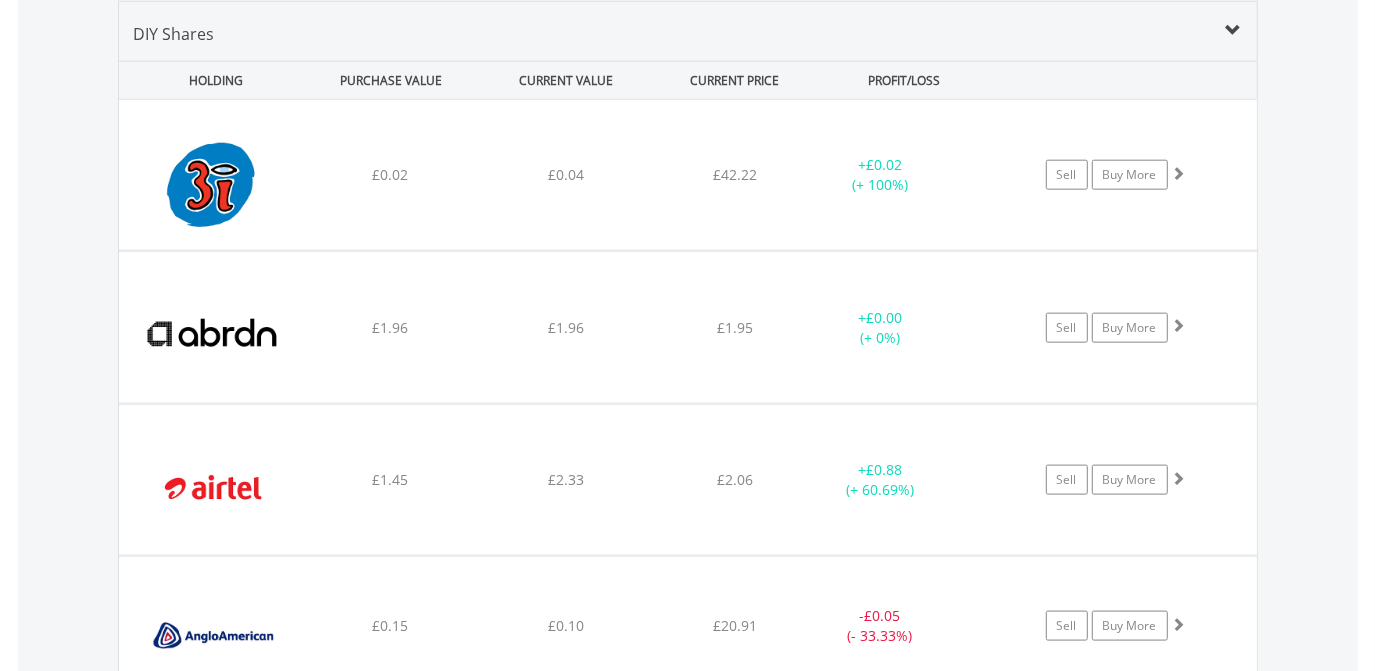 scroll, scrollTop: 1480, scrollLeft: 0, axis: vertical 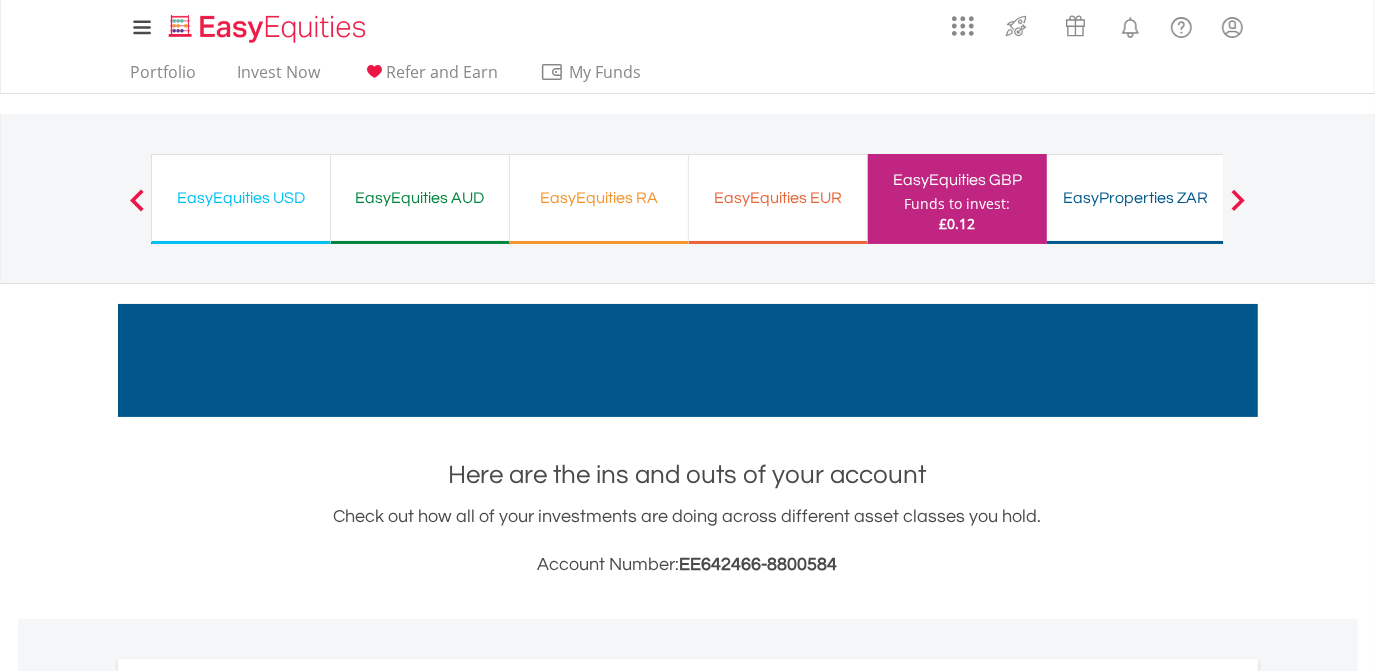 click on "EasyEquities EUR" at bounding box center (778, 198) 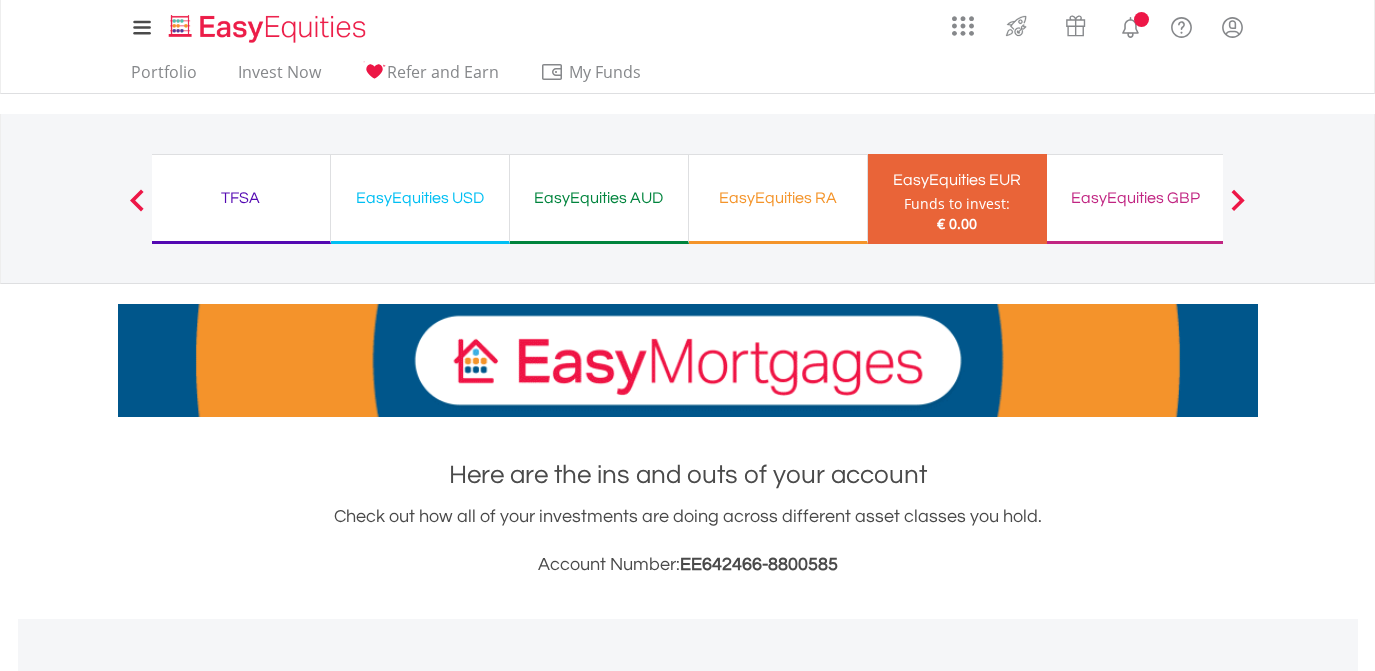scroll, scrollTop: 0, scrollLeft: 0, axis: both 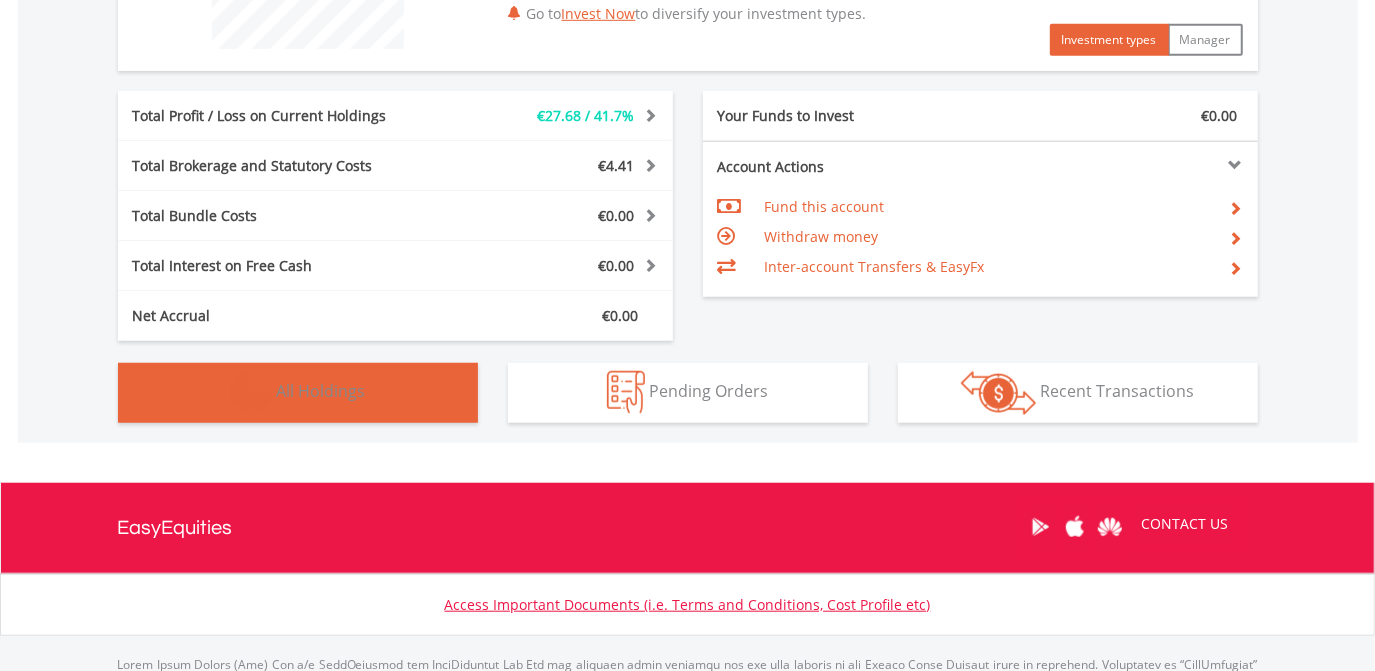 click on "Holdings
All Holdings" at bounding box center (298, 393) 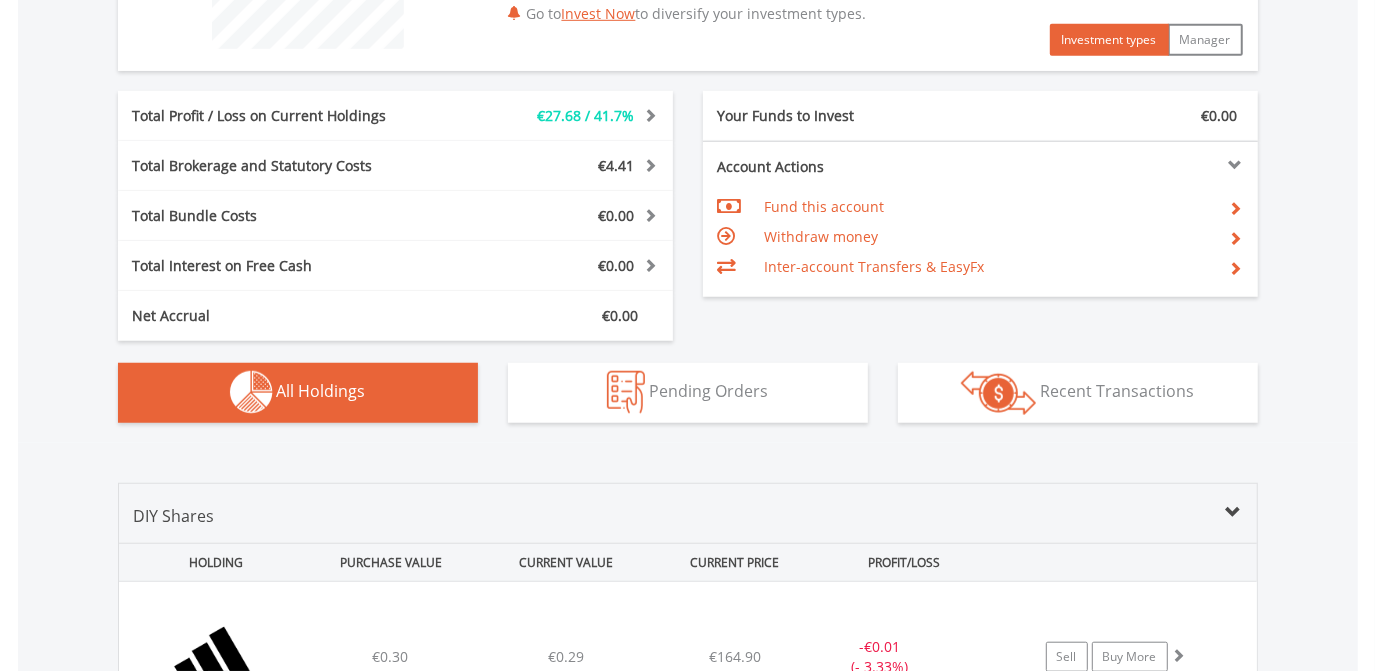 scroll, scrollTop: 1400, scrollLeft: 0, axis: vertical 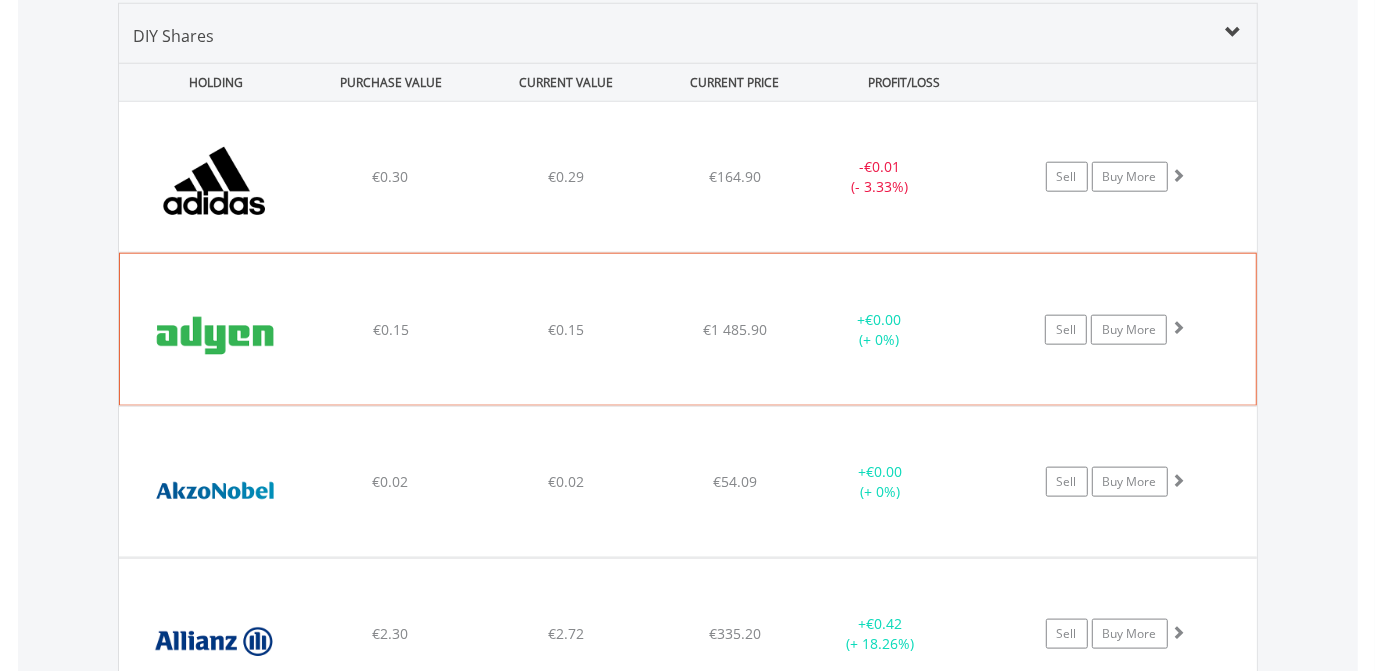 type 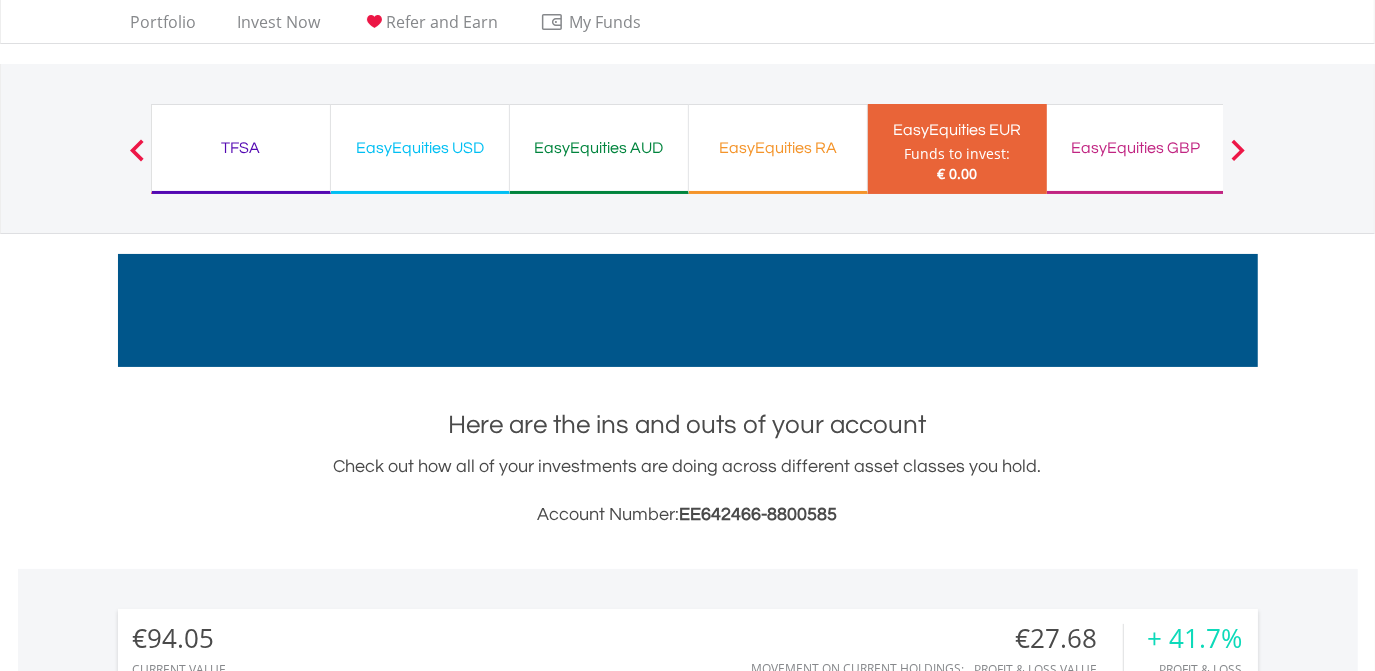 scroll, scrollTop: 0, scrollLeft: 0, axis: both 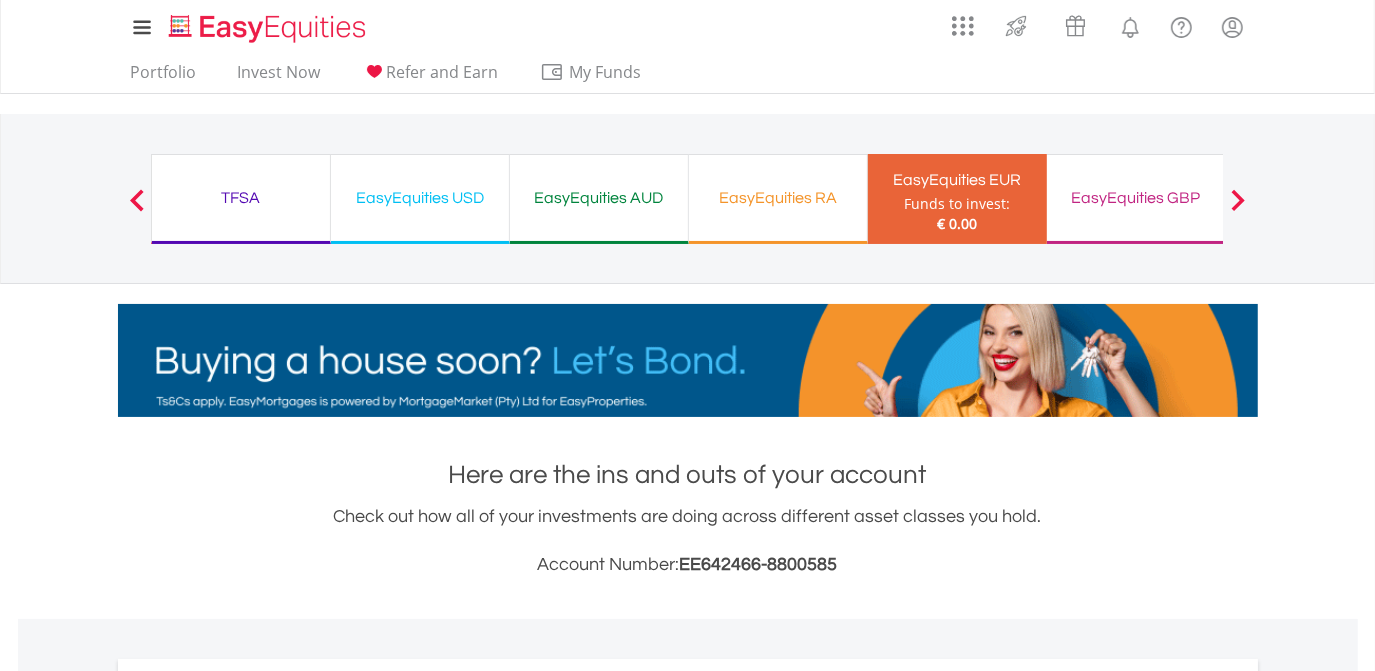 click on "EasyEquities USD" at bounding box center (420, 198) 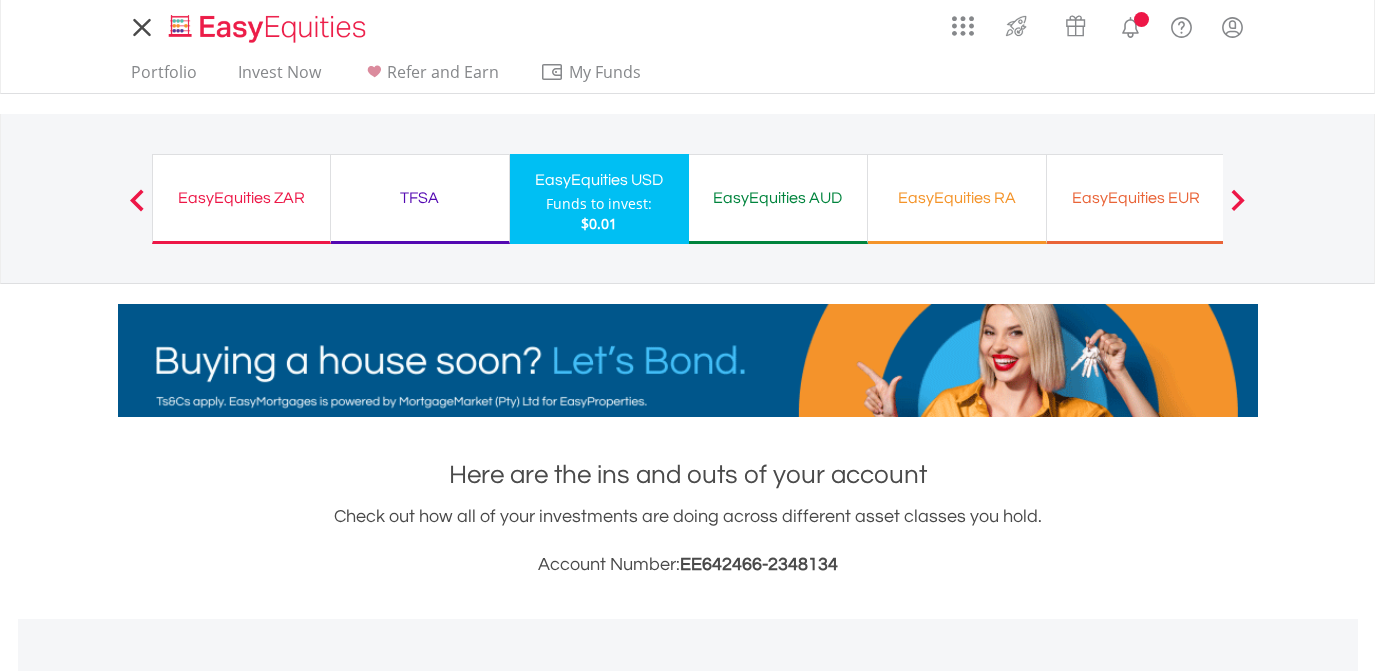 scroll, scrollTop: 0, scrollLeft: 0, axis: both 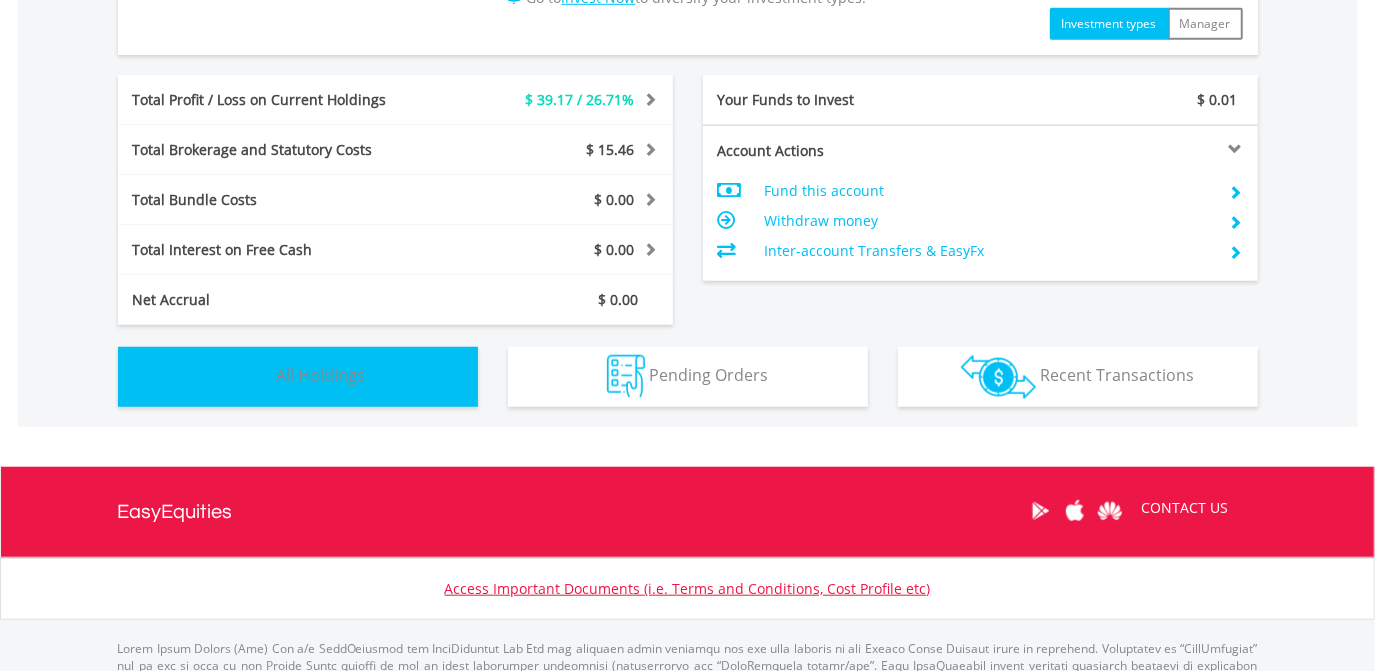 click on "Holdings
All Holdings" at bounding box center [298, 377] 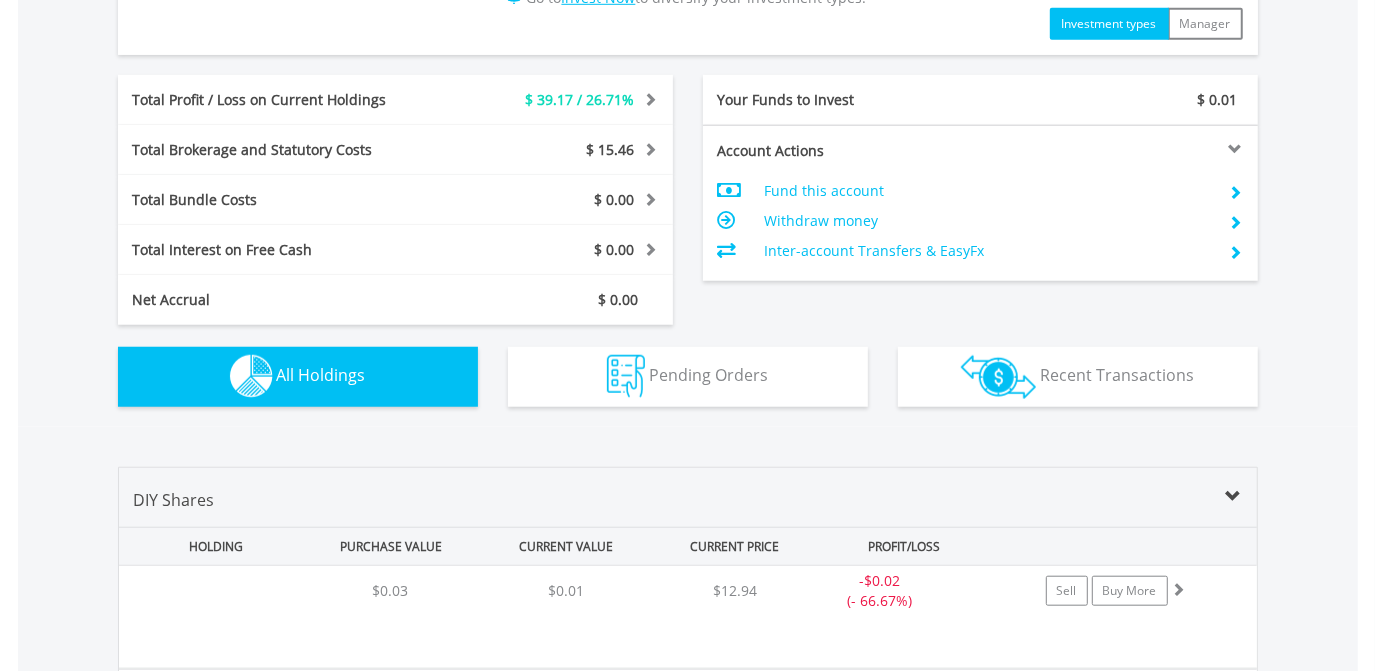 scroll, scrollTop: 1440, scrollLeft: 0, axis: vertical 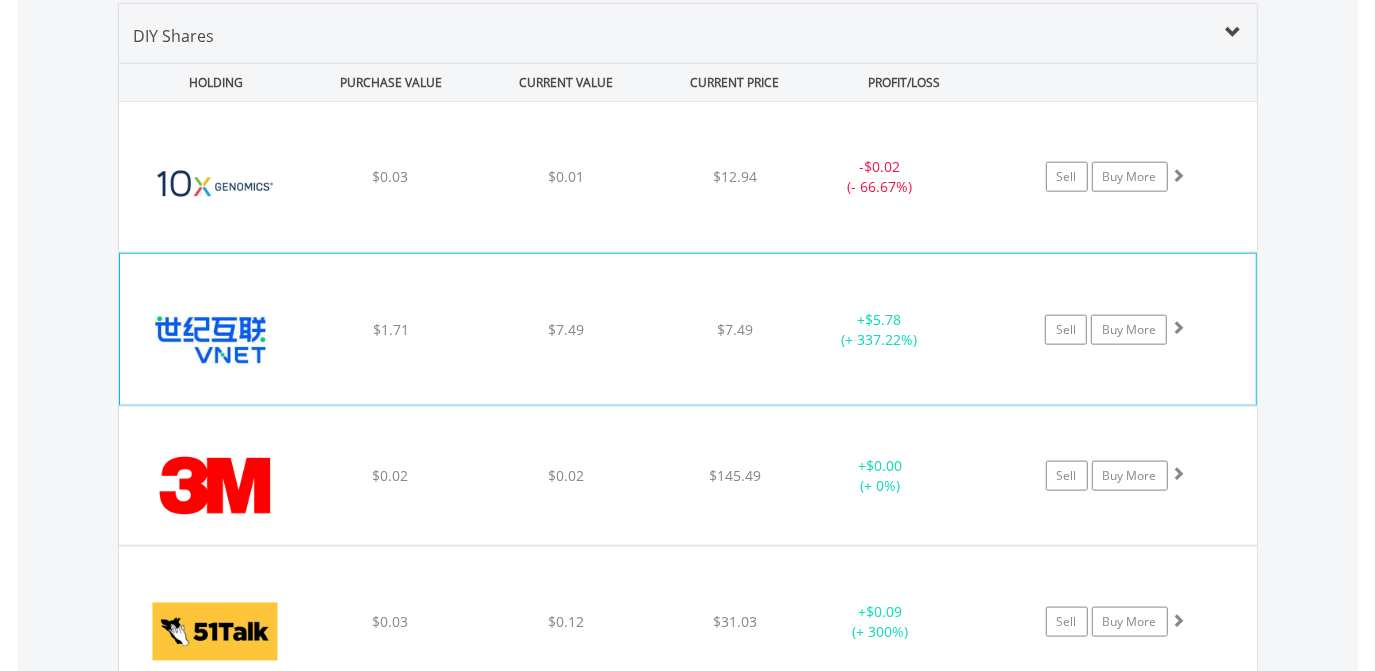 click on "﻿
[COMPANY] Inc
$1.71
$7.49
$7.49
+  $5.78 (+ 337.22%)
Sell
Buy More" at bounding box center [688, 177] 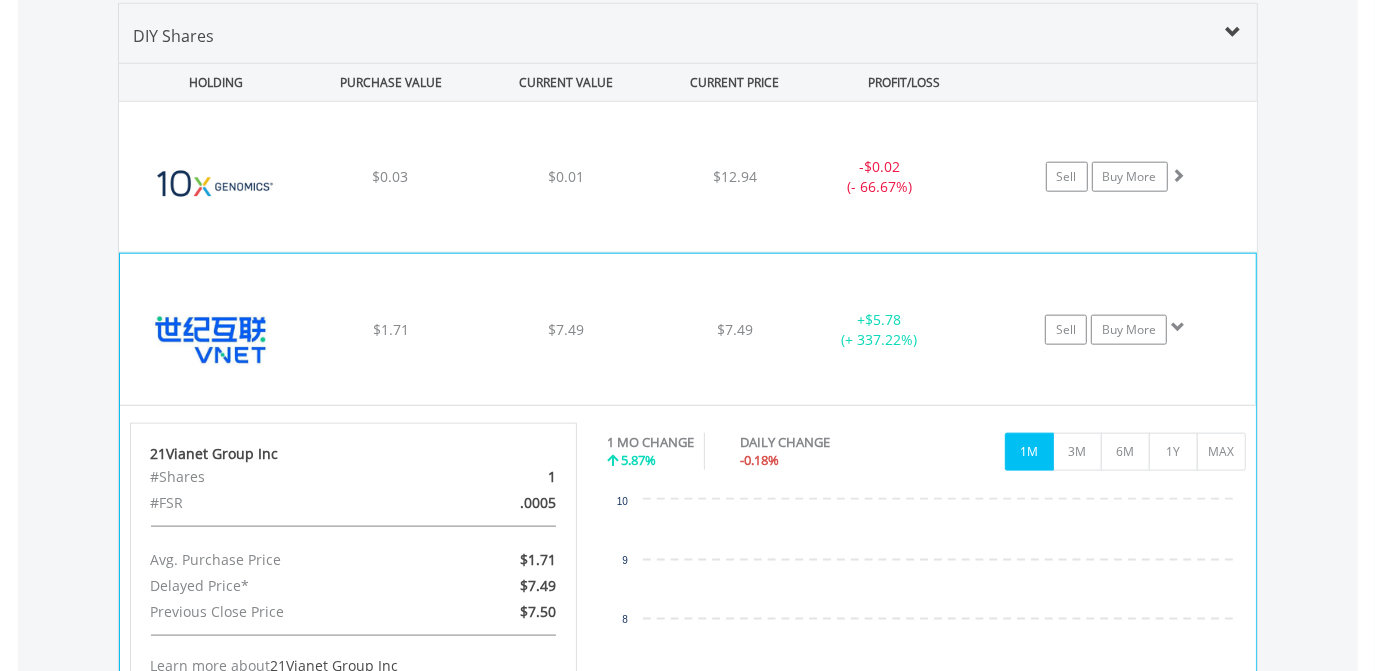 click on "﻿
[COMPANY] Inc
$1.71
$7.49
$7.49
+  $5.78 (+ 337.22%)
Sell
Buy More" at bounding box center (688, 177) 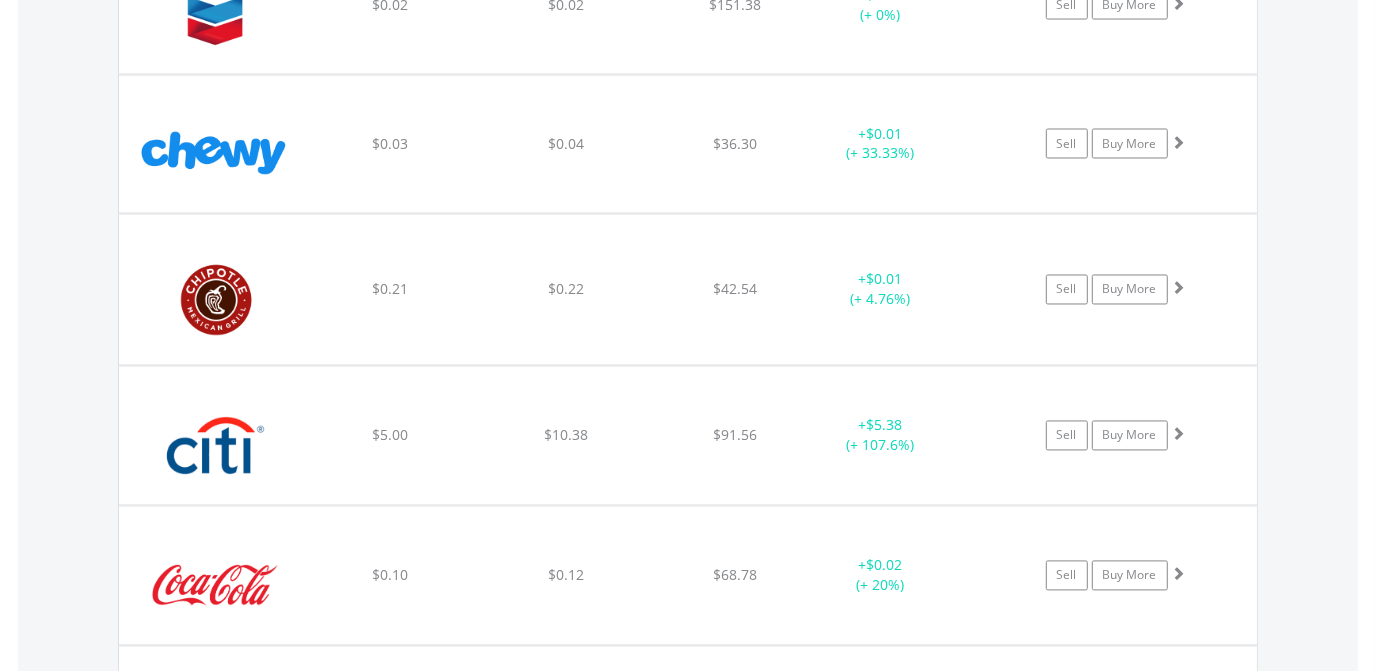 scroll, scrollTop: 12458, scrollLeft: 0, axis: vertical 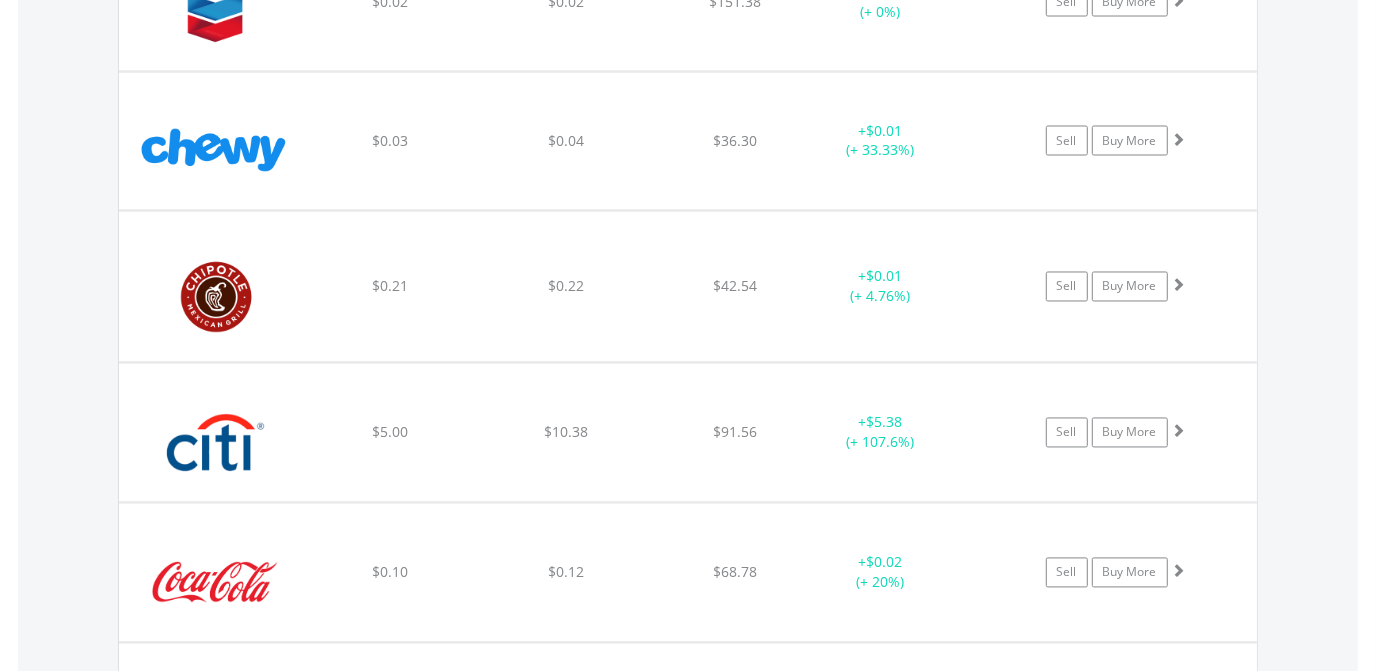 click on "﻿
[COMPANY] Inc
$5.00
$10.38
$91.56
+  $5.38 (+ 107.6%)
Sell
Buy More" at bounding box center (688, -10841) 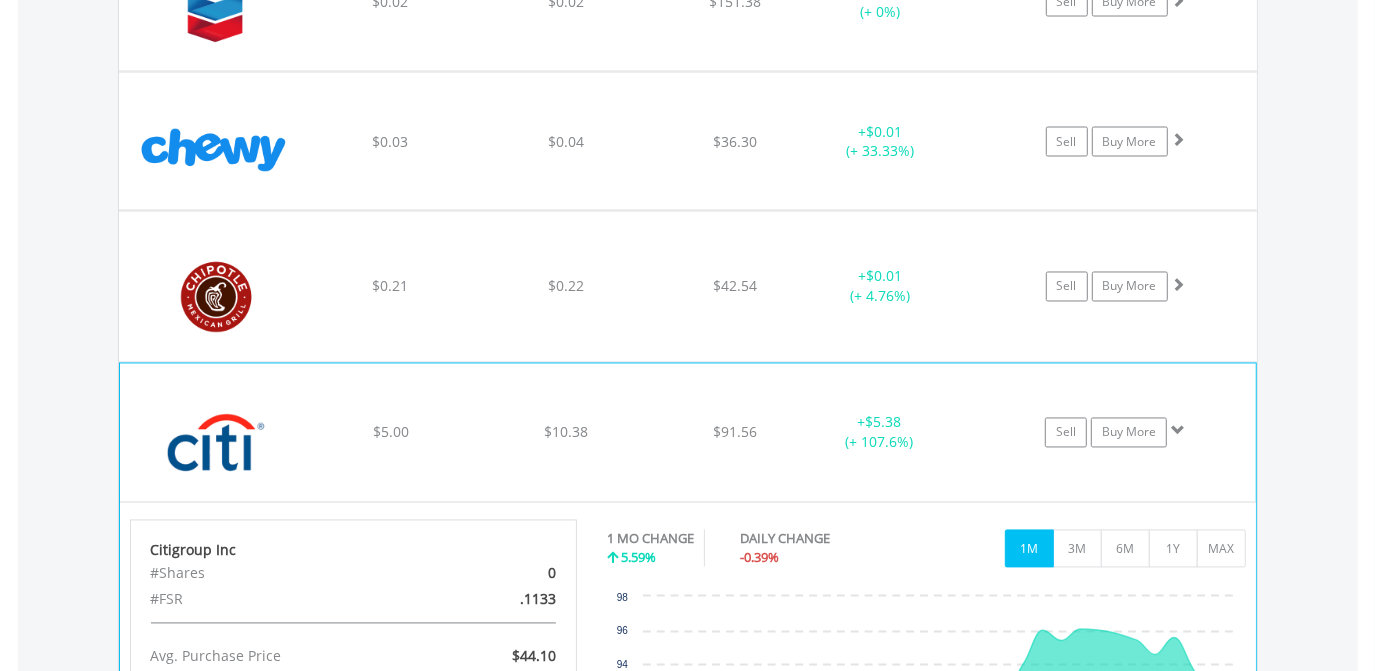 click on "﻿
[COMPANY] Inc
$5.00
$10.38
$91.56
+  $5.38 (+ 107.6%)
Sell
Buy More" at bounding box center [688, -10841] 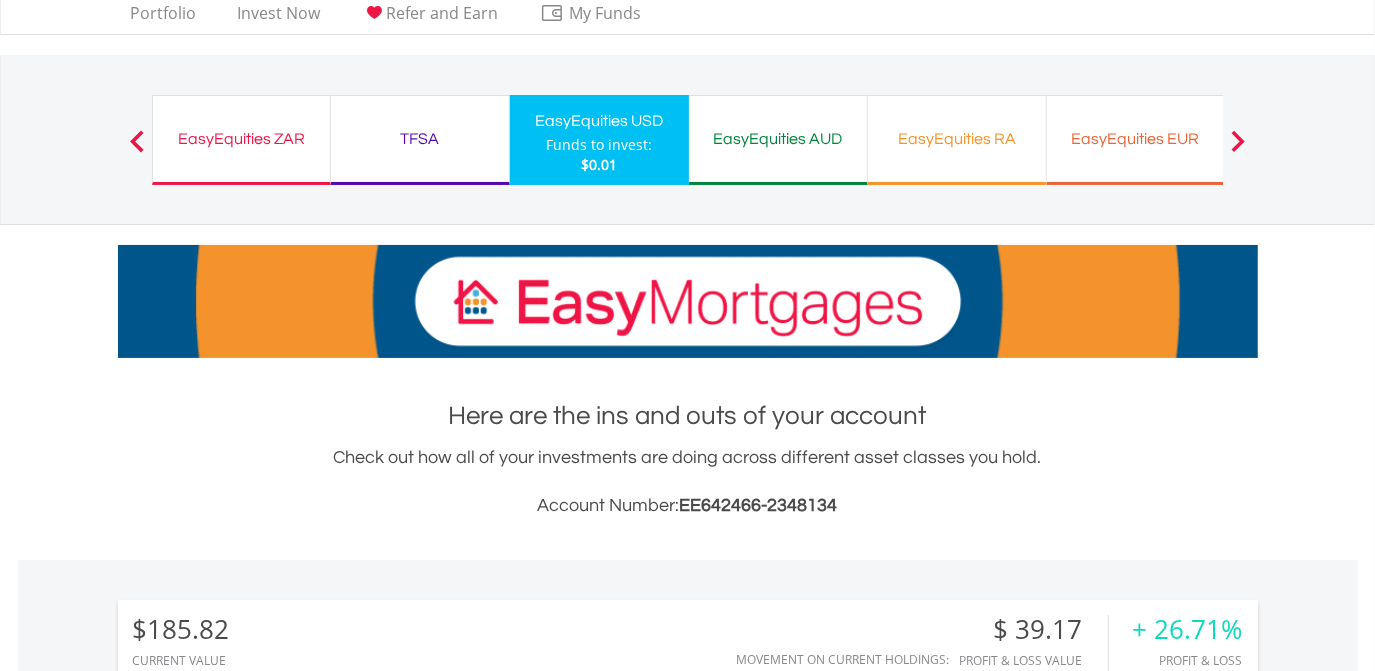 scroll, scrollTop: 0, scrollLeft: 0, axis: both 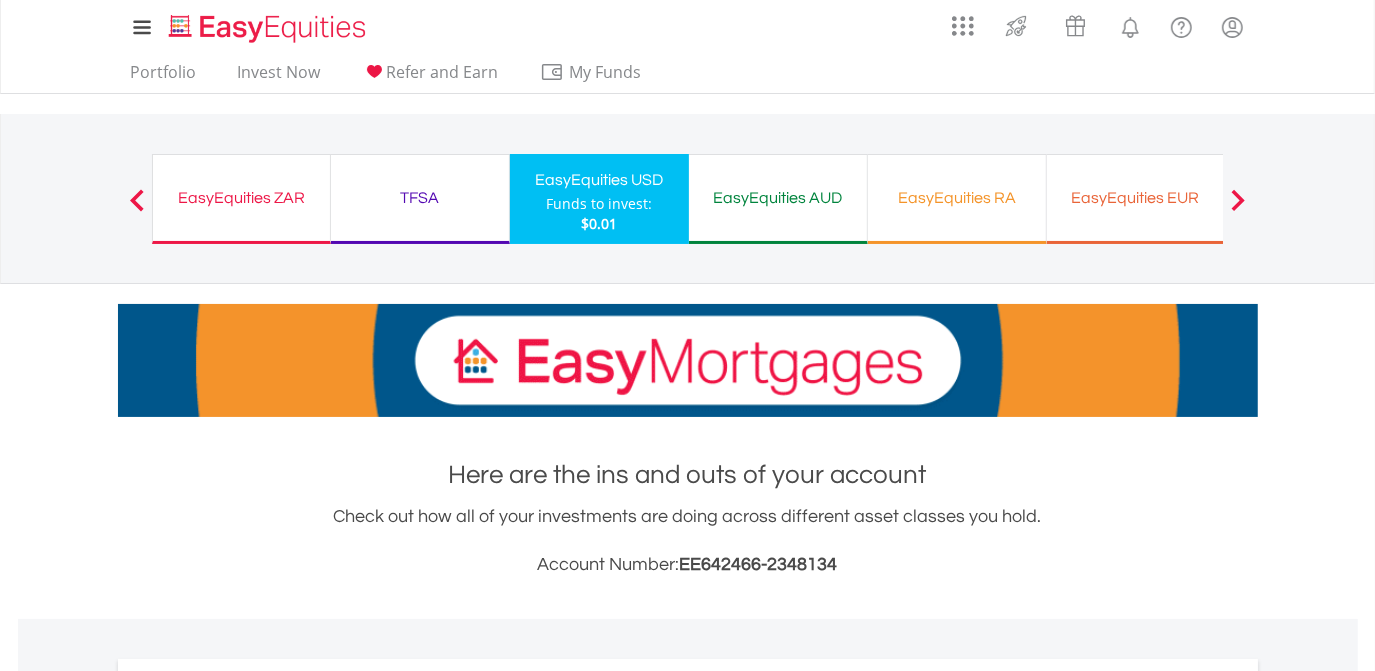 click on "EasyEquities AUD
Funds to invest:
$0.01" at bounding box center [778, 199] 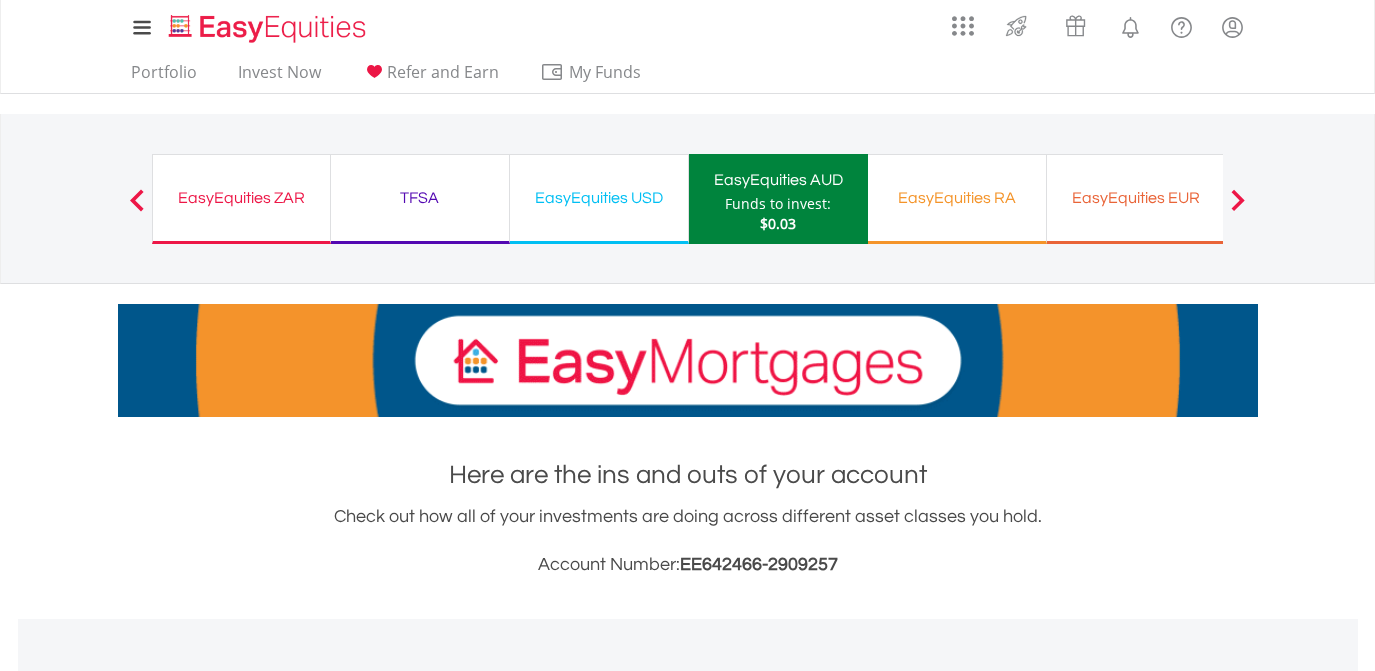 scroll, scrollTop: 0, scrollLeft: 0, axis: both 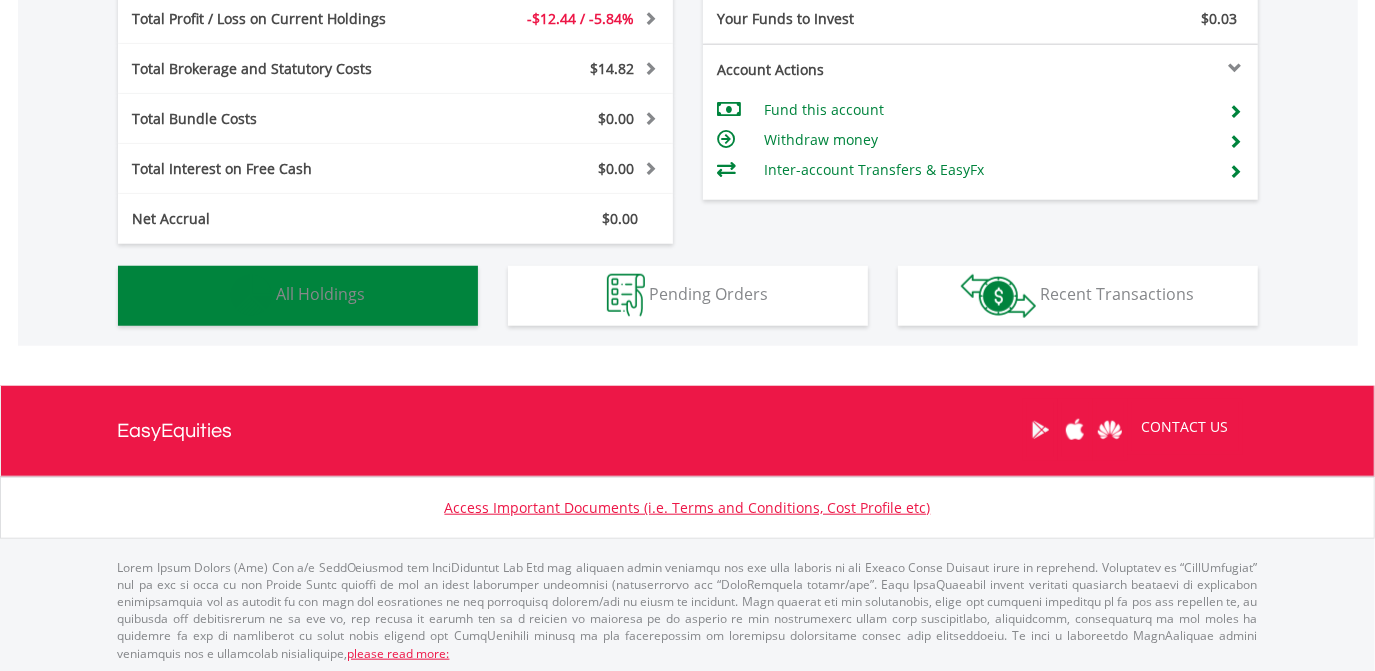 click on "Holdings
All Holdings" at bounding box center (298, 296) 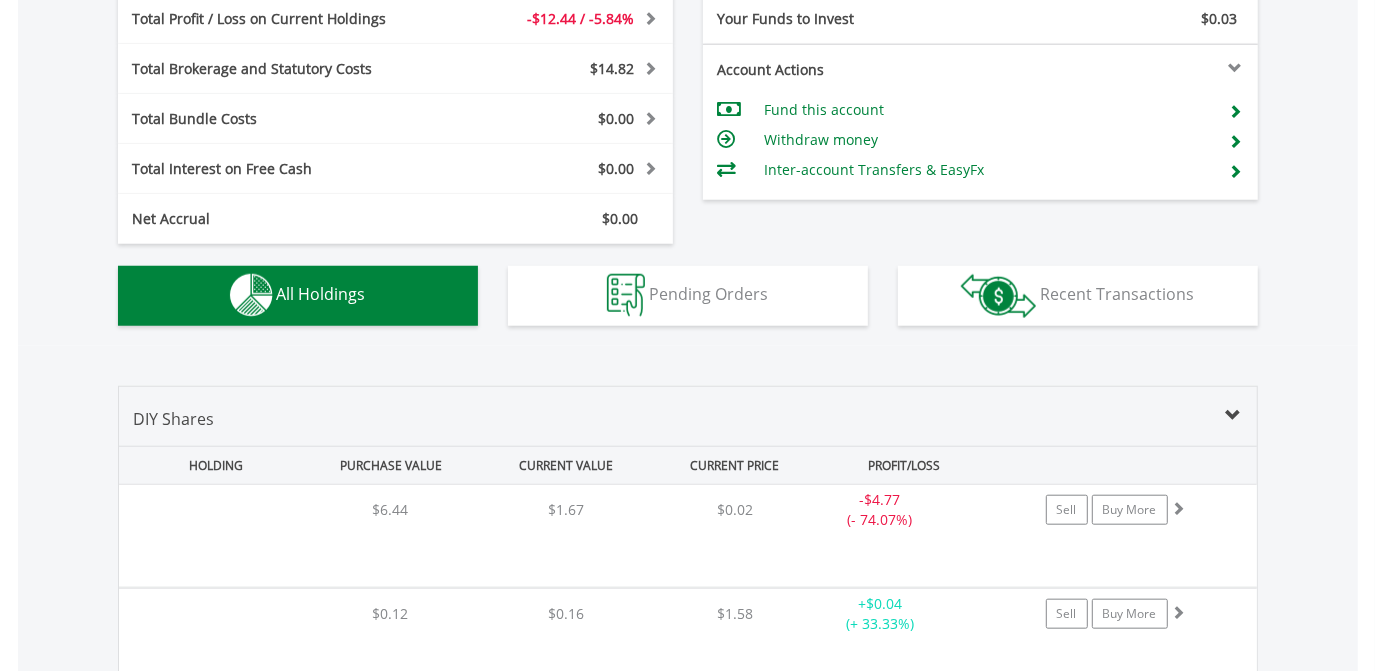scroll, scrollTop: 1440, scrollLeft: 0, axis: vertical 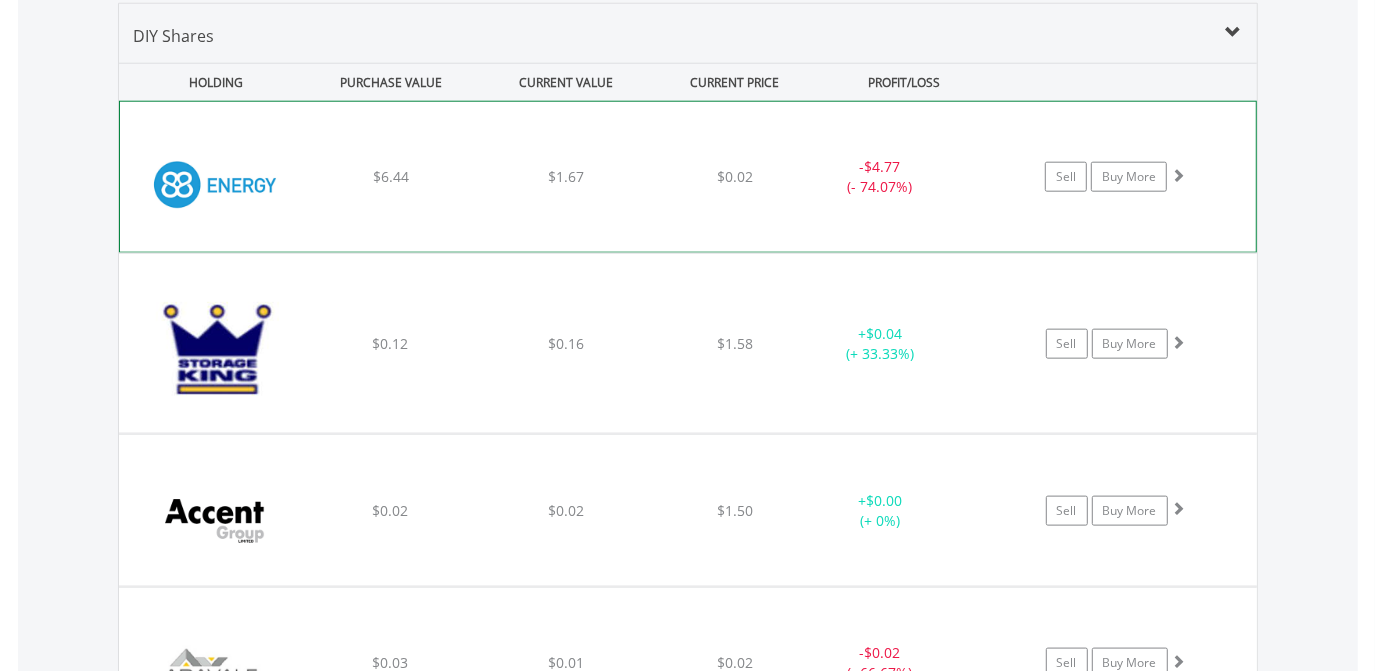 click on "﻿
88 Energy Ltd
$6.44
$1.67
$0.02
-  $4.77 (- 74.07%)
Sell
Buy More" at bounding box center (688, 177) 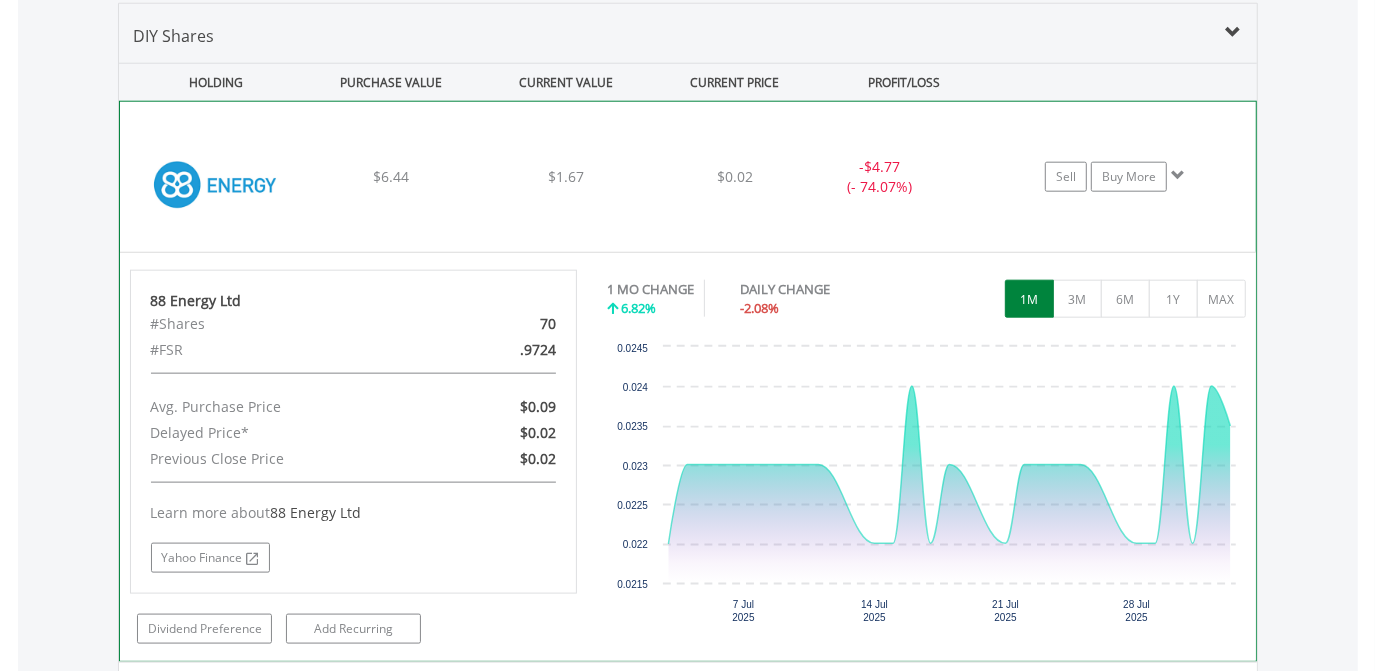 click on "﻿
88 Energy Ltd
$6.44
$1.67
$0.02
-  $4.77 (- 74.07%)
Sell
Buy More" at bounding box center (688, 177) 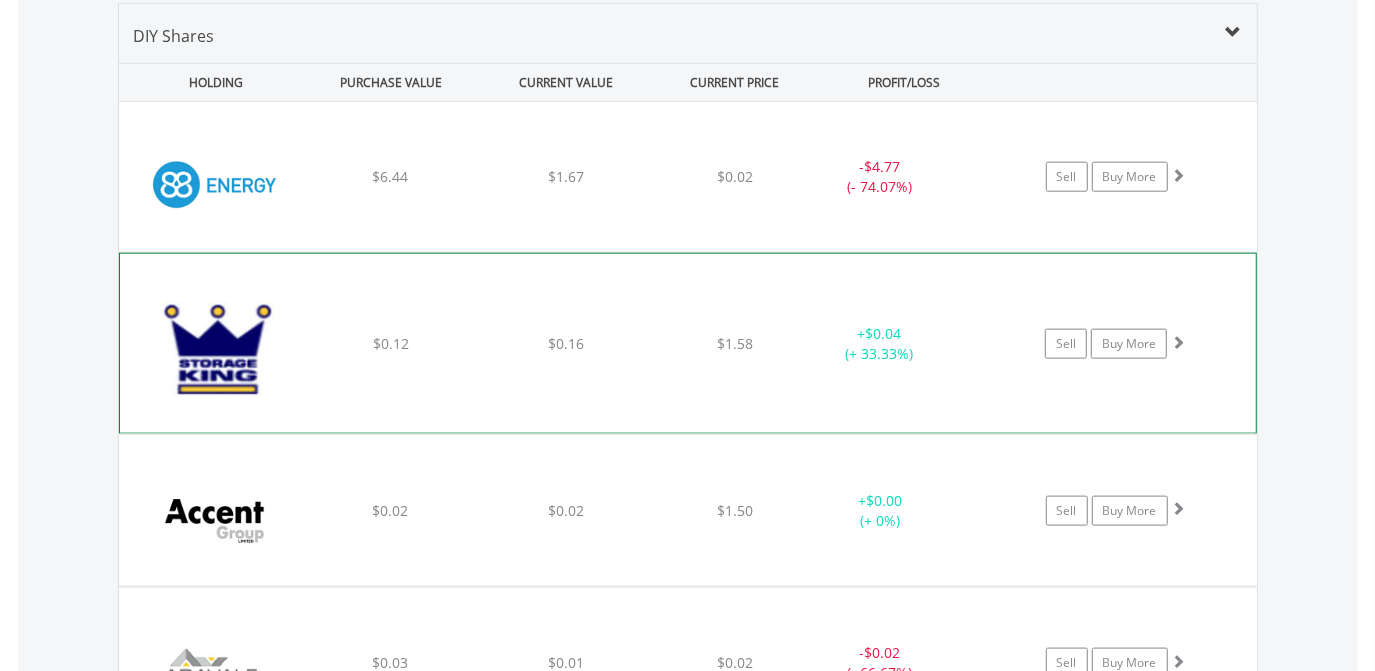 click on "﻿
Abacus Storage King
$0.12
$0.16
$1.58
+  $0.04 (+ 33.33%)
Sell
Buy More" at bounding box center (688, 177) 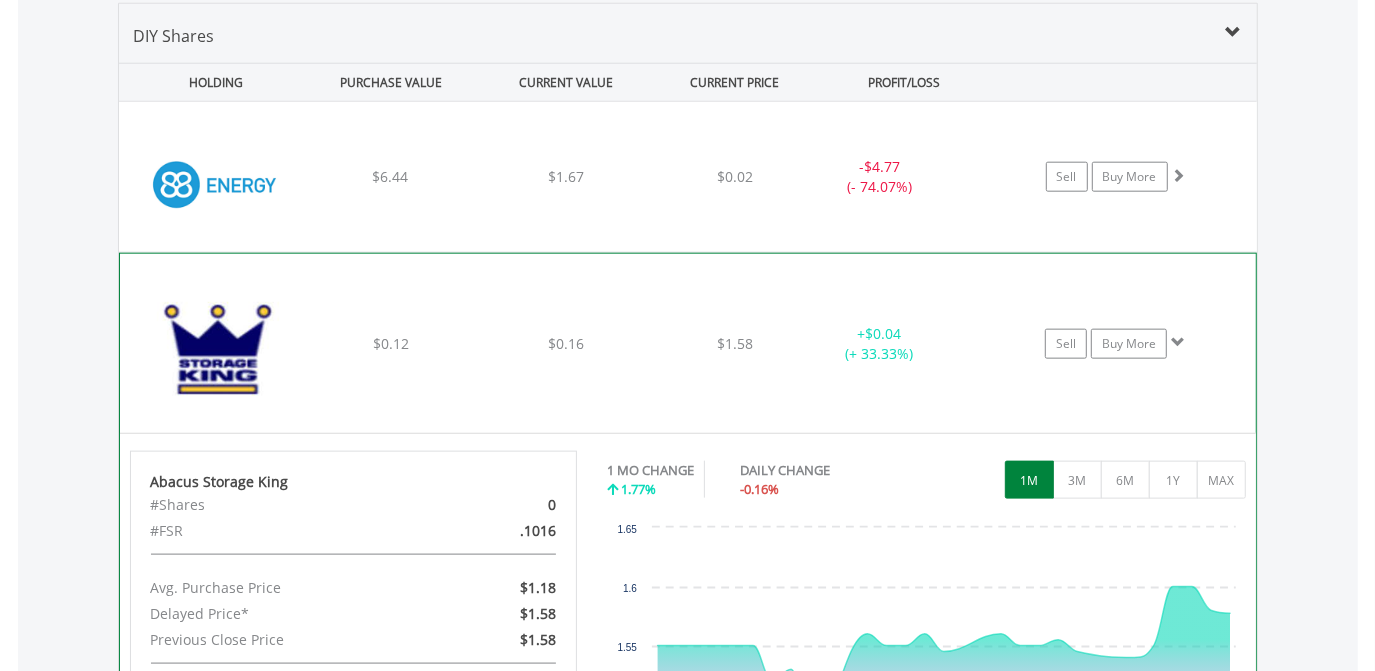 click on "﻿
Abacus Storage King
$0.12
$0.16
$1.58
+  $0.04 (+ 33.33%)
Sell
Buy More" at bounding box center [688, 177] 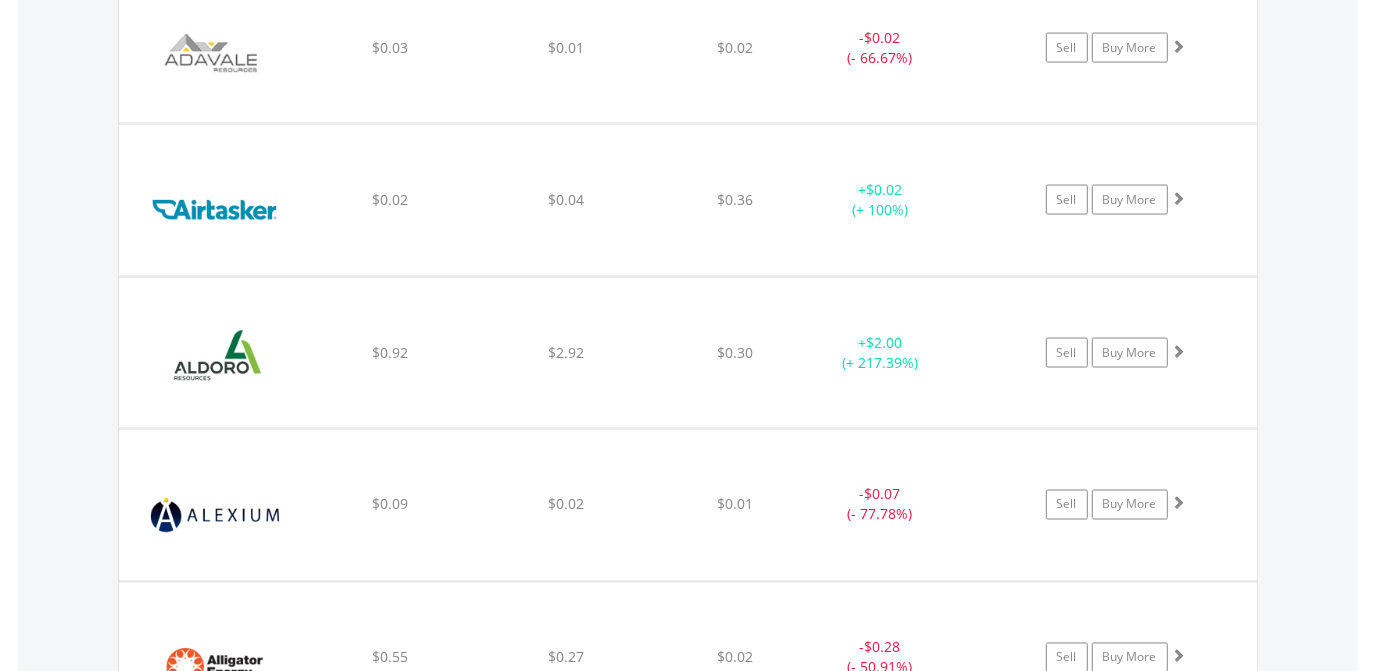 scroll, scrollTop: 2058, scrollLeft: 0, axis: vertical 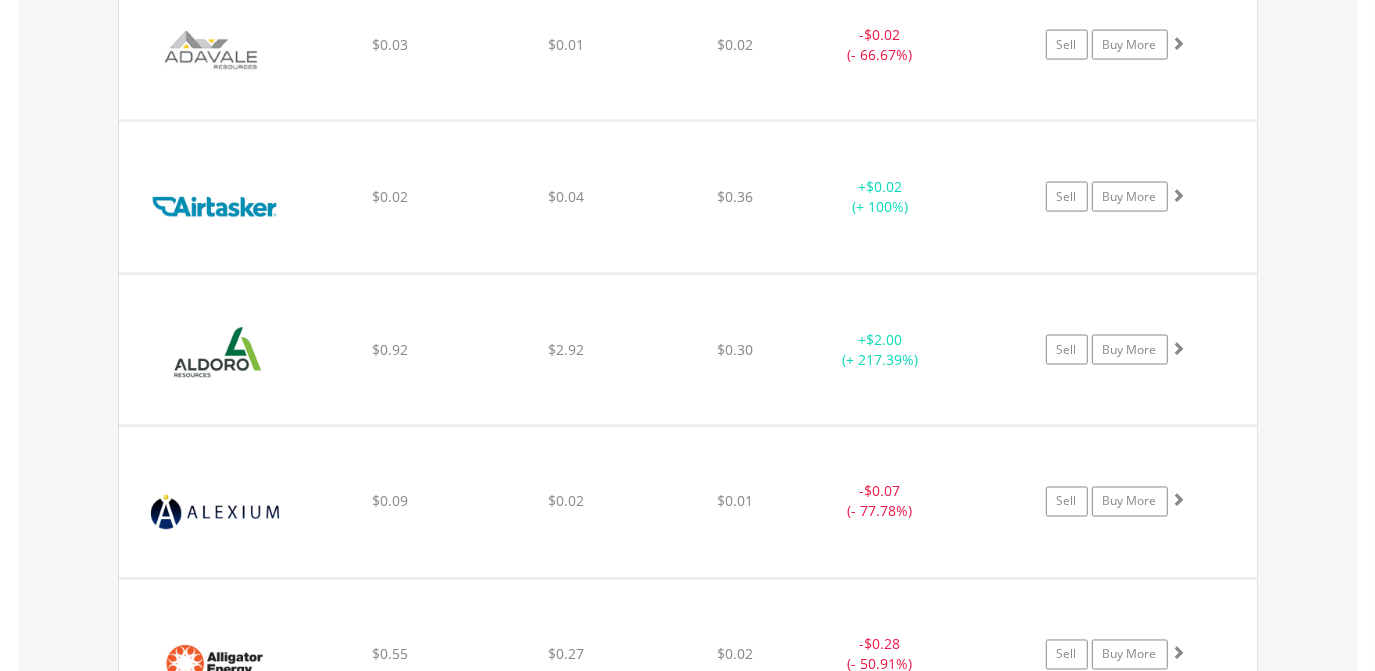 click on "﻿
Aldoro Resources Ltd
$0.92
$2.92
$0.30
+  $2.00 (+ 217.39%)
Sell
Buy More" at bounding box center (688, -441) 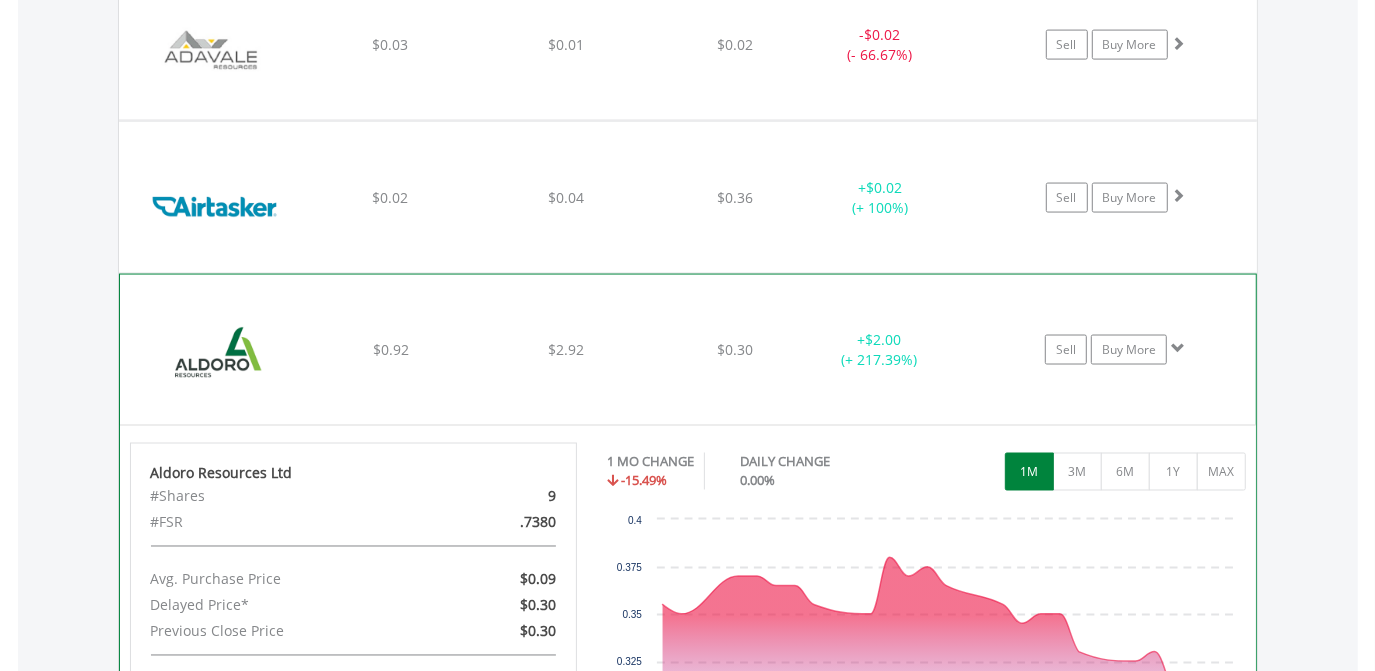 click on "$0.30" at bounding box center [735, -441] 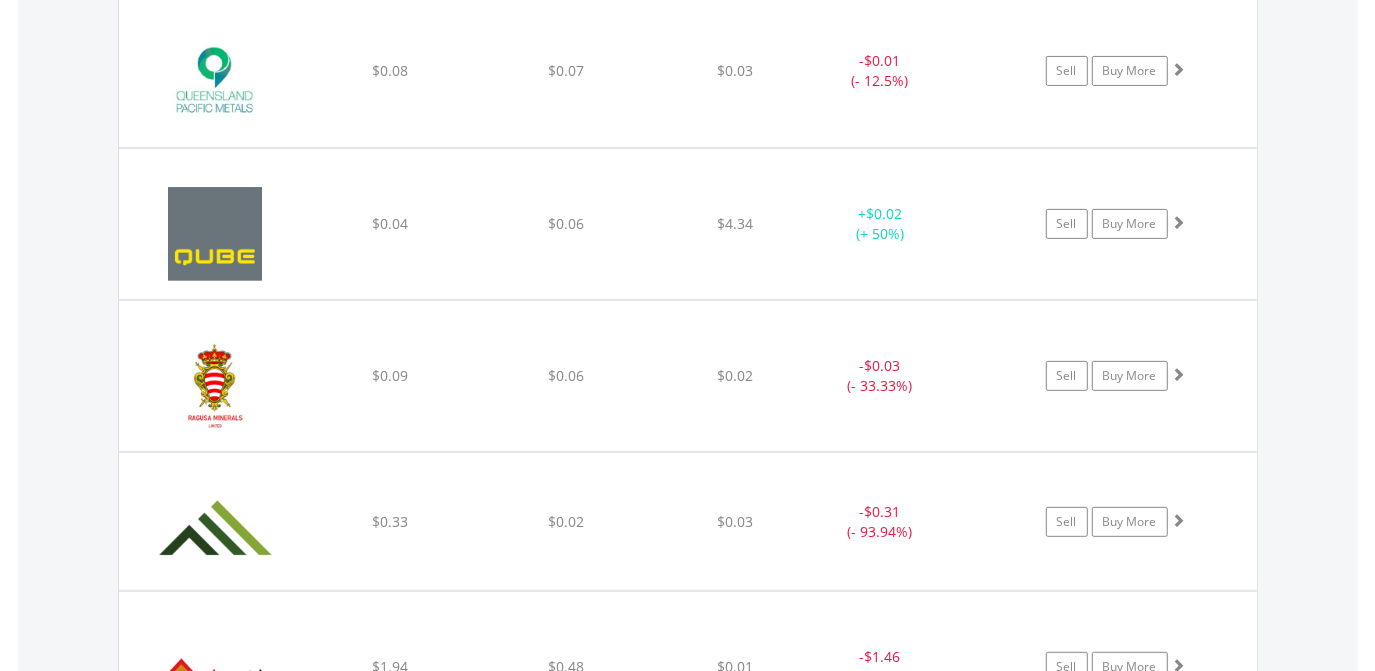 scroll, scrollTop: 30749, scrollLeft: 0, axis: vertical 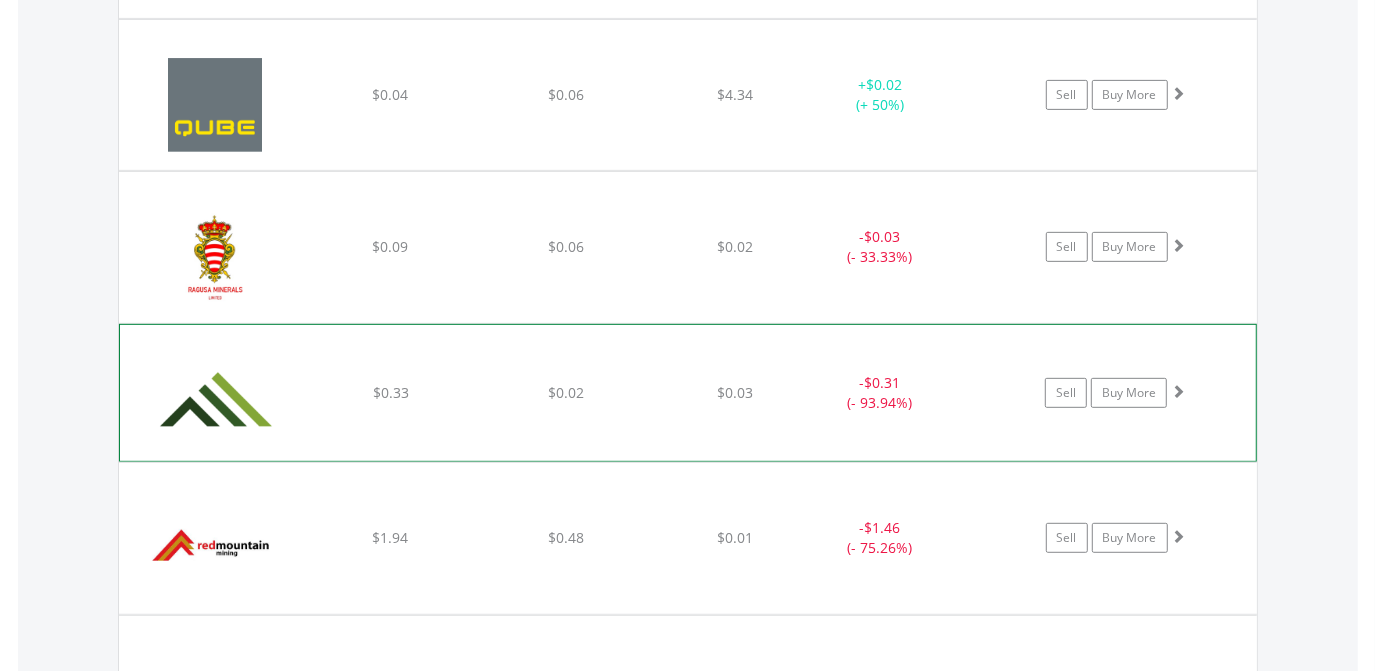 click on "﻿
Rapid Critical Metals Ltd
$0.33
$0.02
$0.03
-  $0.31 (- 93.94%)
Sell
Buy More" at bounding box center (688, -29132) 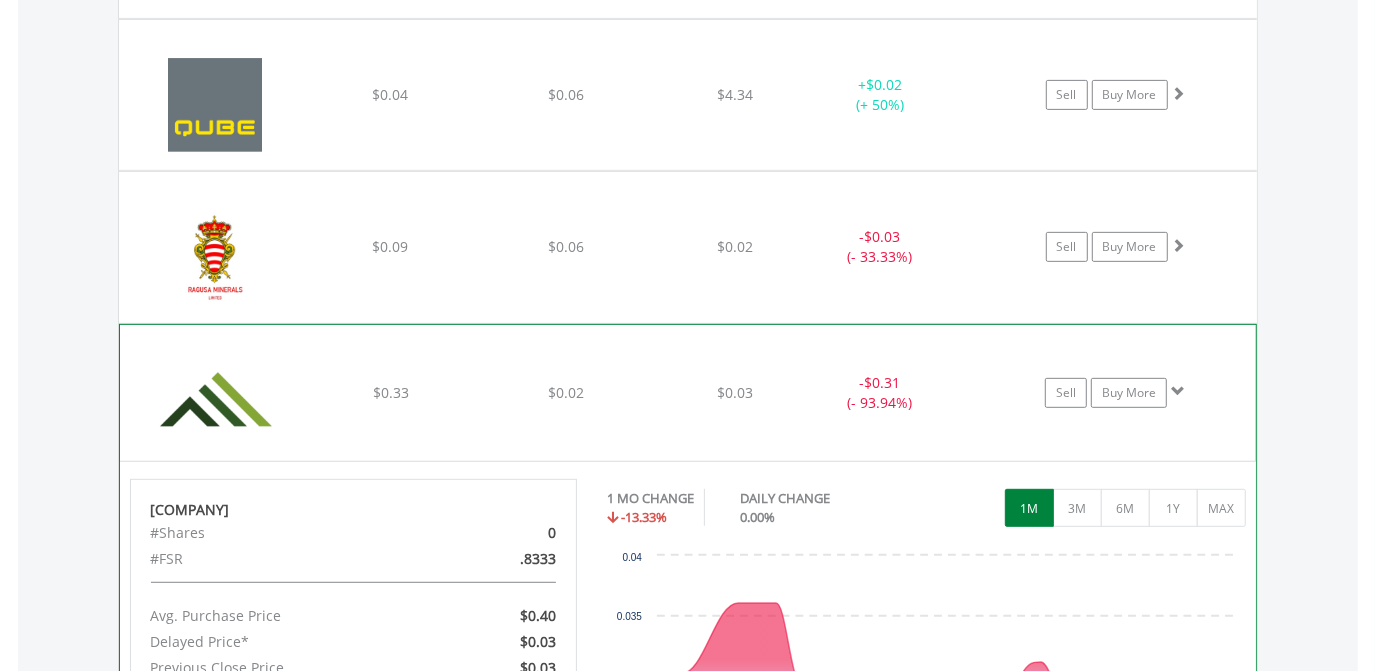 click on "﻿
Rapid Critical Metals Ltd
$0.33
$0.02
$0.03
-  $0.31 (- 93.94%)
Sell
Buy More" at bounding box center (688, -29132) 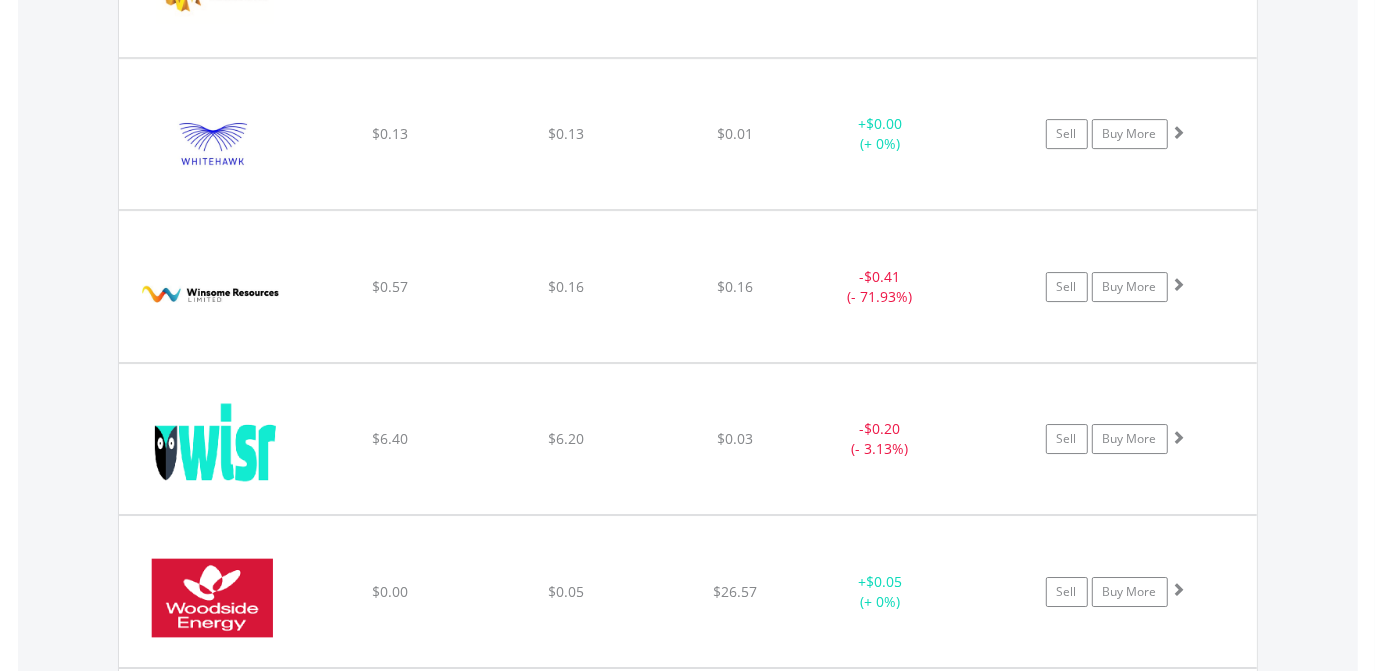 scroll, scrollTop: 39731, scrollLeft: 0, axis: vertical 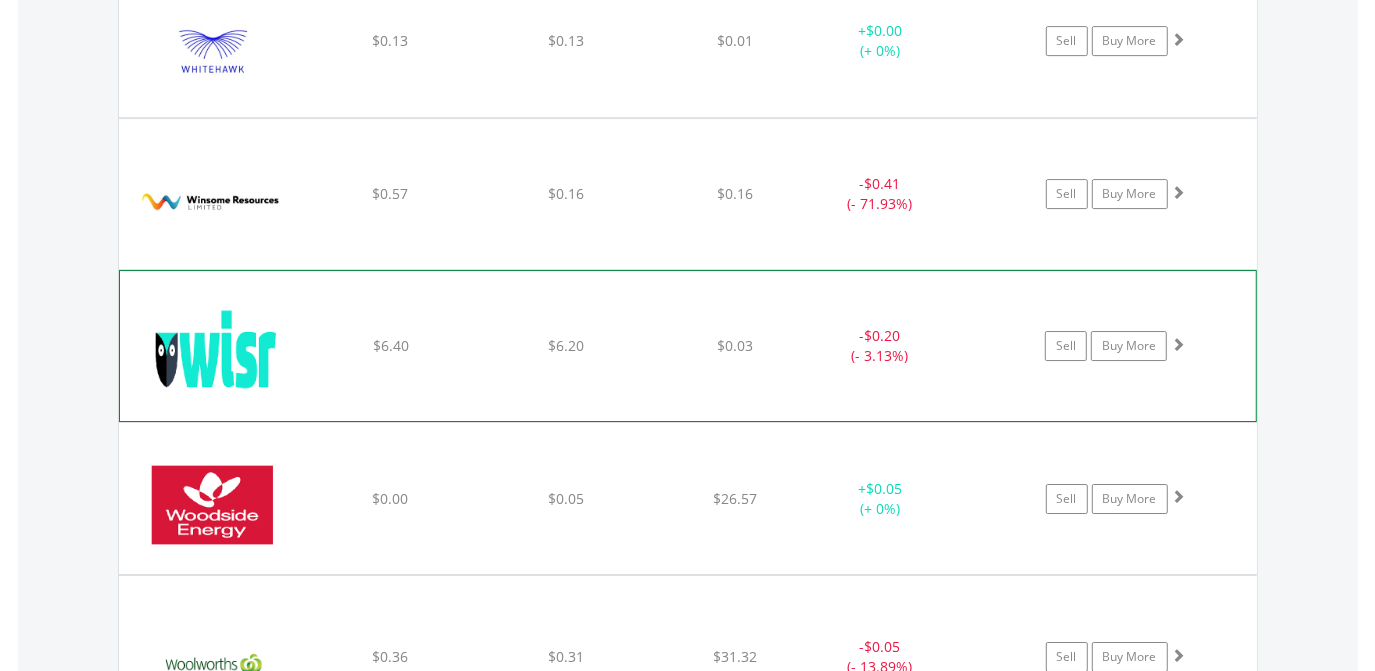click on "﻿
Wisr Ltd
$6.40
$6.20
$0.03
-  $0.20 (- 3.13%)
Sell
Buy More" at bounding box center [688, -38114] 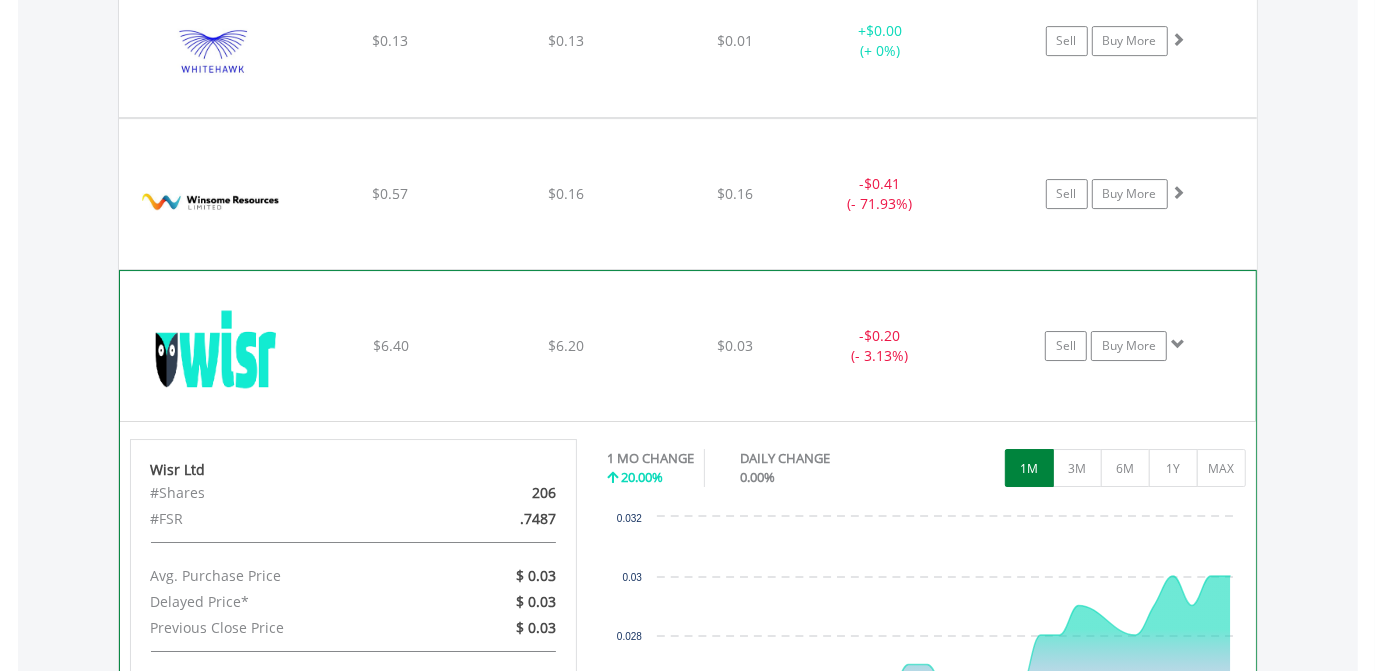 click on "﻿
Wisr Ltd
$6.40
$6.20
$0.03
-  $0.20 (- 3.13%)
Sell
Buy More" at bounding box center [688, -38114] 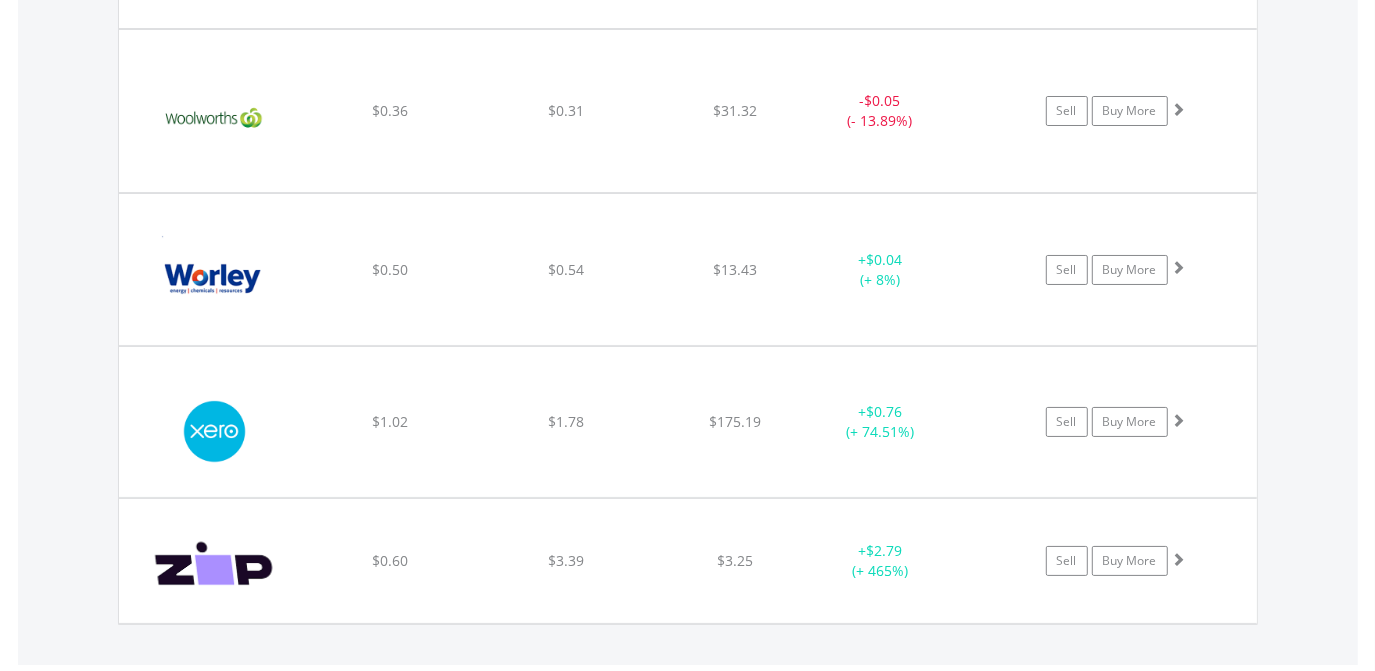 scroll, scrollTop: 40313, scrollLeft: 0, axis: vertical 